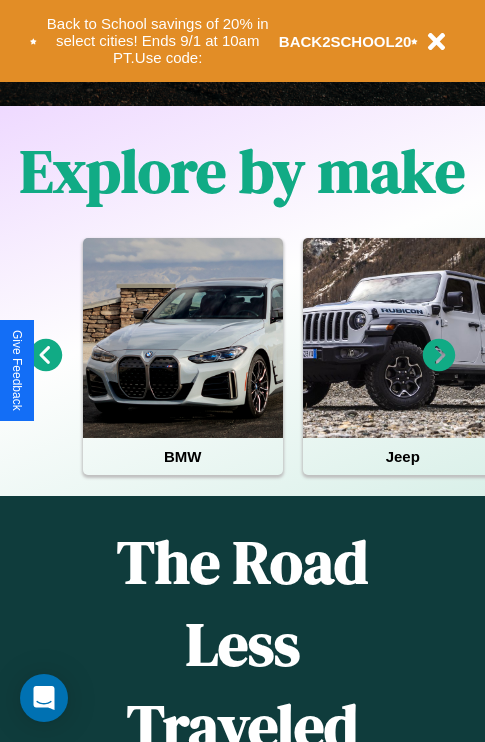 scroll, scrollTop: 0, scrollLeft: 0, axis: both 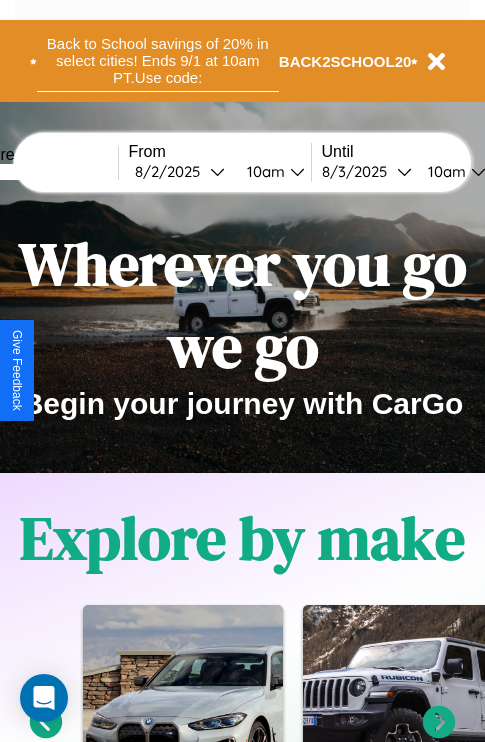 click on "Back to School savings of 20% in select cities! Ends 9/1 at 10am PT.  Use code:" at bounding box center (158, 61) 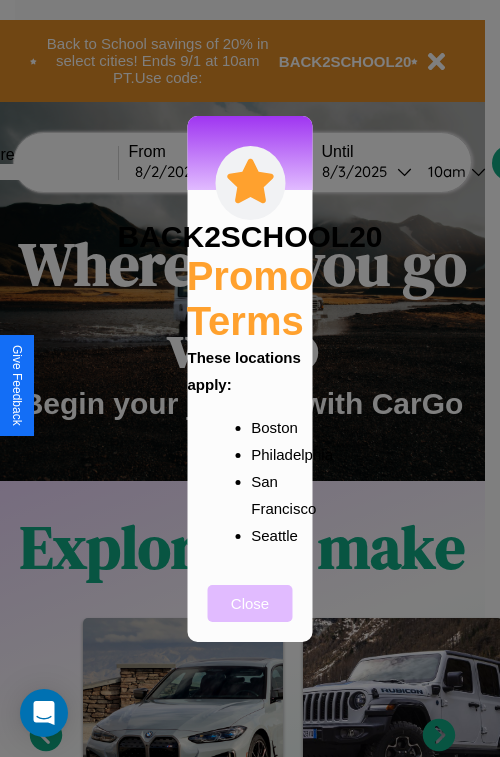 click on "Close" at bounding box center (250, 603) 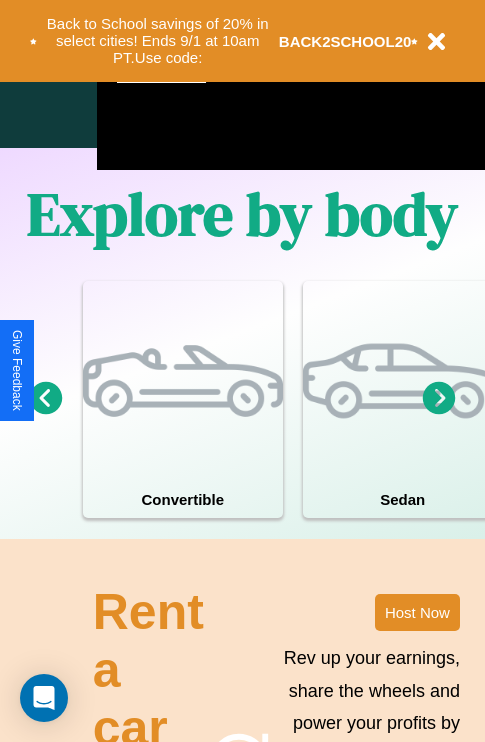 scroll, scrollTop: 1285, scrollLeft: 0, axis: vertical 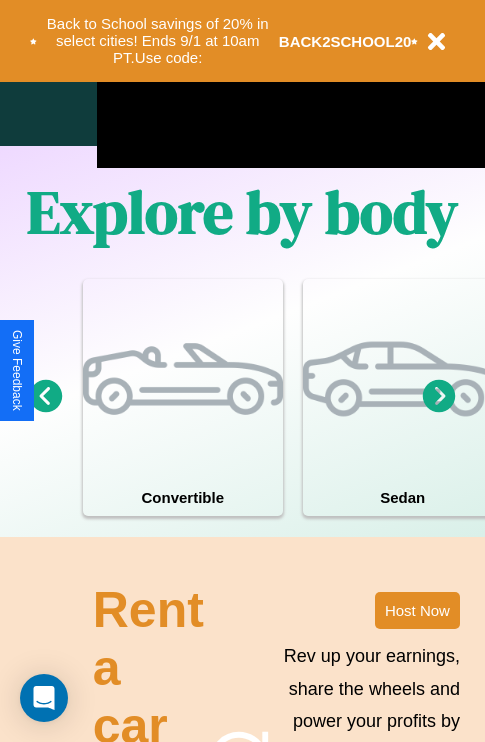 click 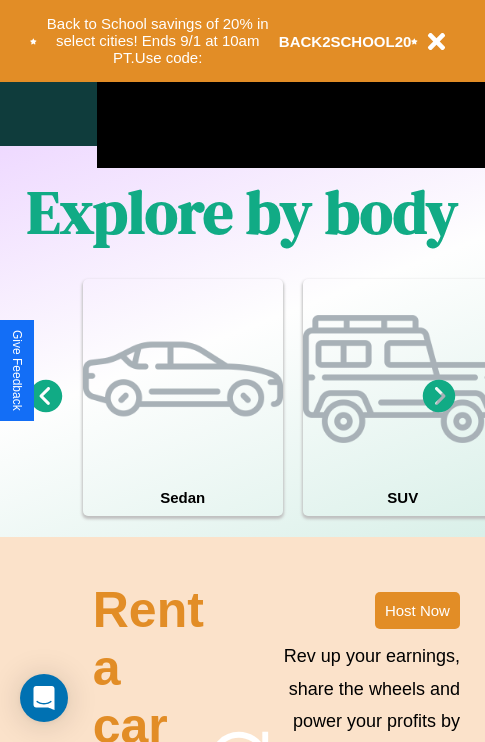 click 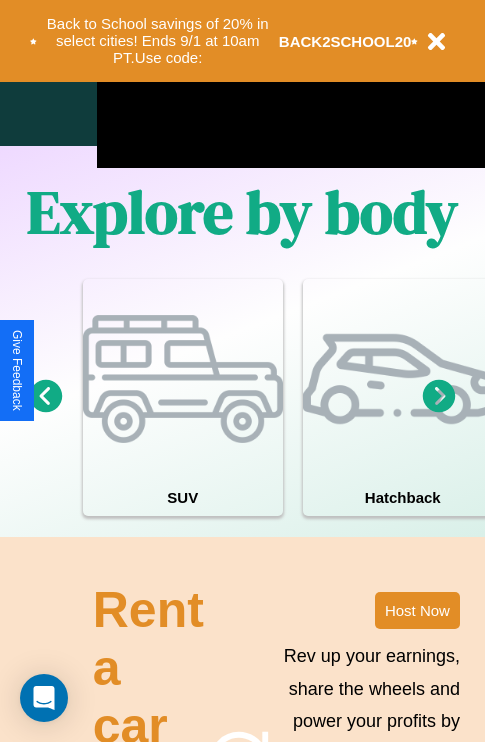 click 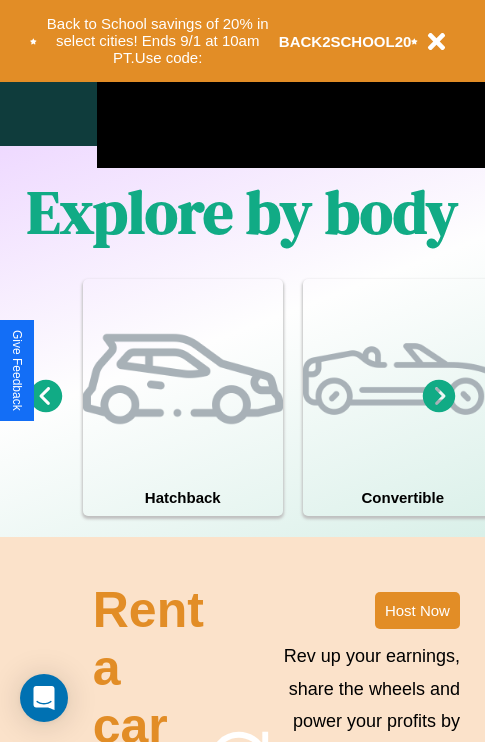 click 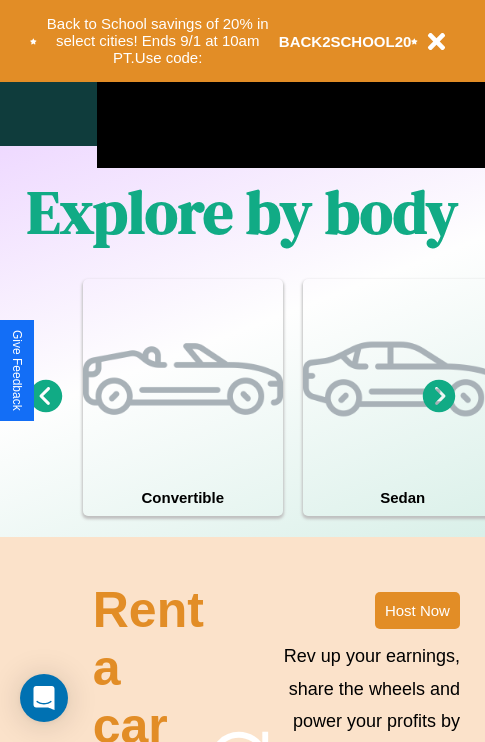 click 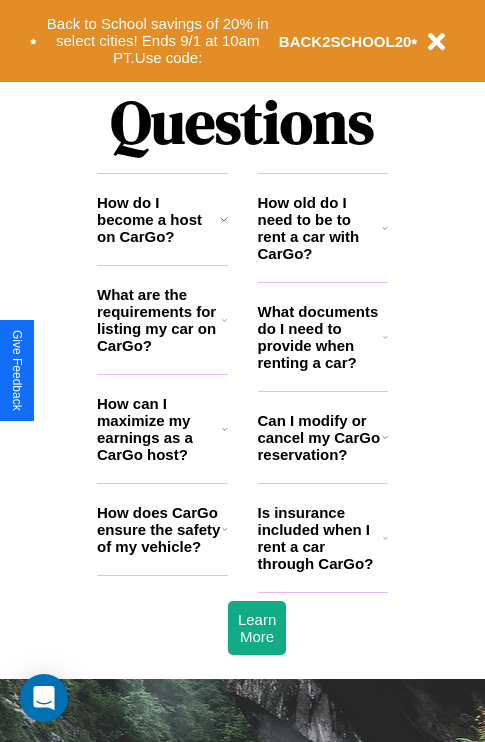 scroll, scrollTop: 2423, scrollLeft: 0, axis: vertical 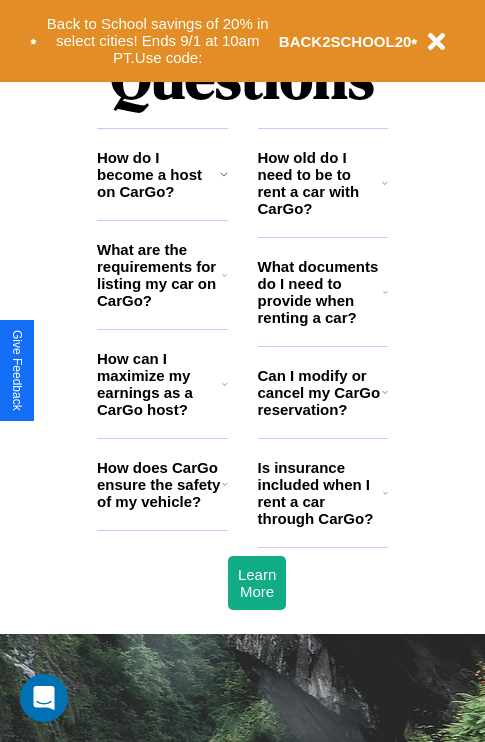 click on "How does CarGo ensure the safety of my vehicle?" at bounding box center [159, 484] 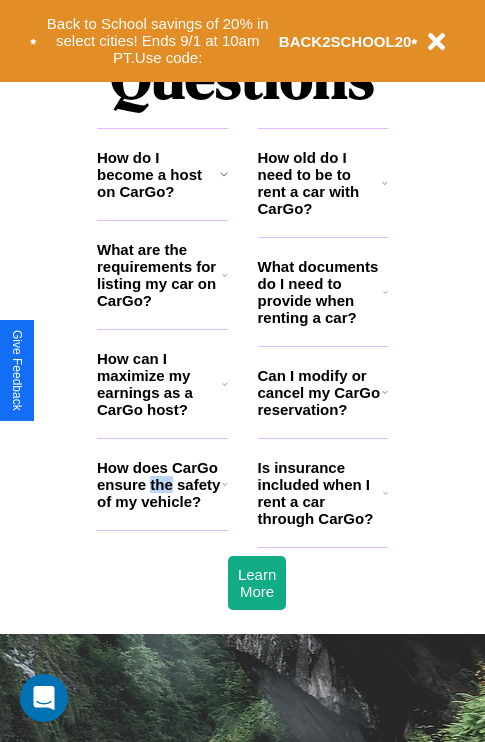 click on "How does CarGo ensure the safety of my vehicle?" at bounding box center (159, 484) 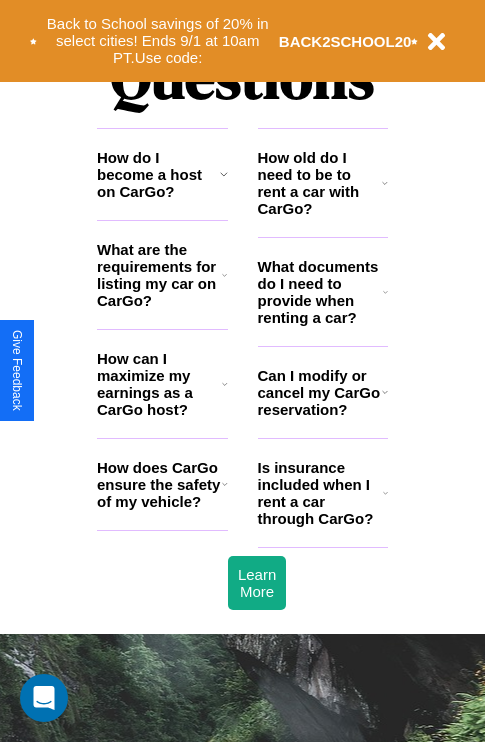 click 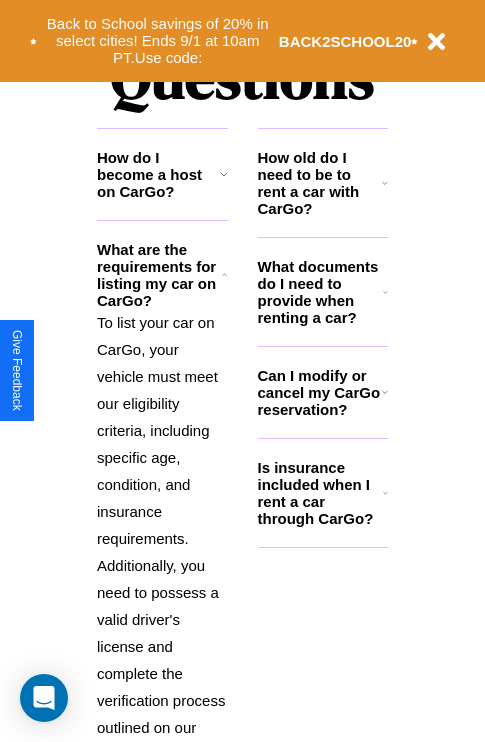 click on "What documents do I need to provide when renting a car?" at bounding box center [321, 292] 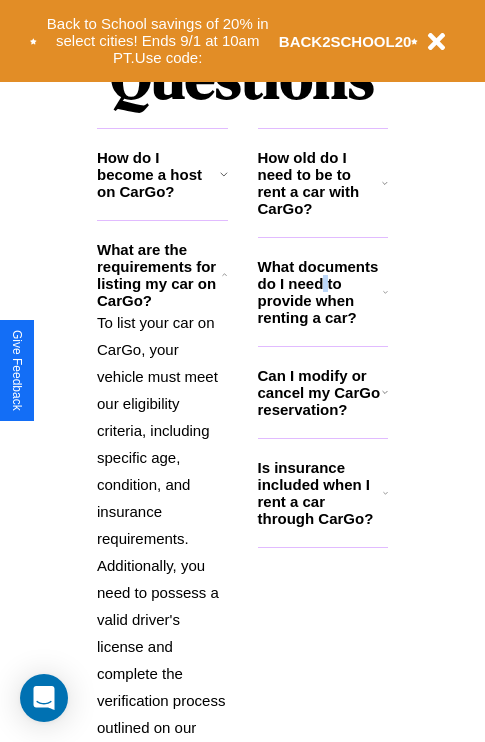 scroll, scrollTop: 2704, scrollLeft: 0, axis: vertical 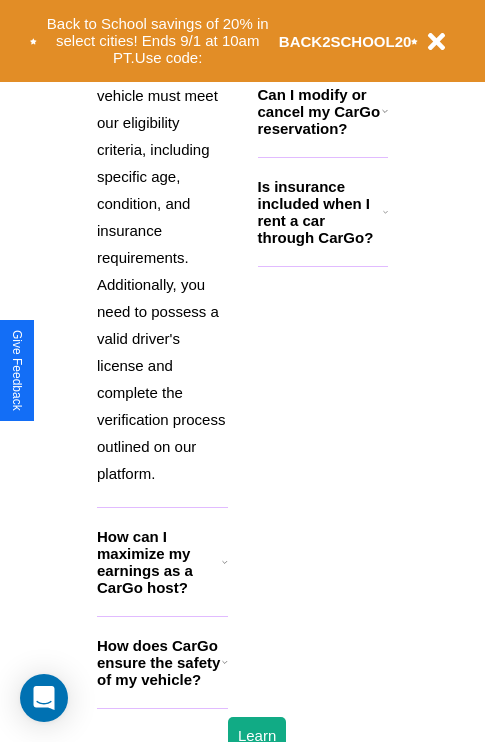 click on "How does CarGo ensure the safety of my vehicle?" at bounding box center [159, 662] 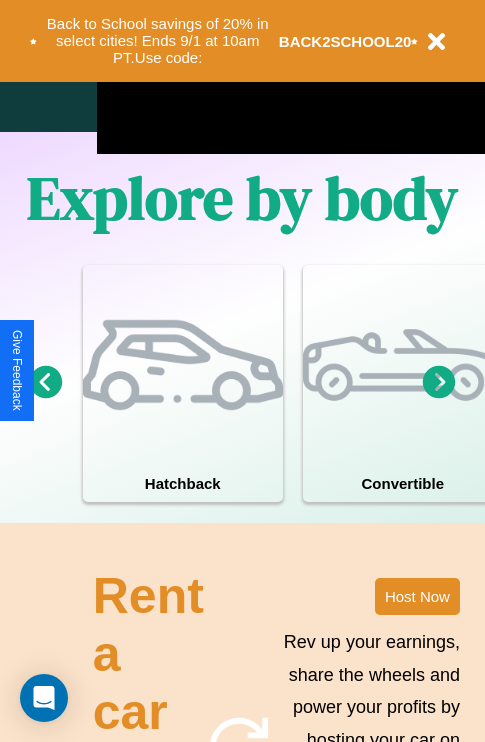 scroll, scrollTop: 1285, scrollLeft: 0, axis: vertical 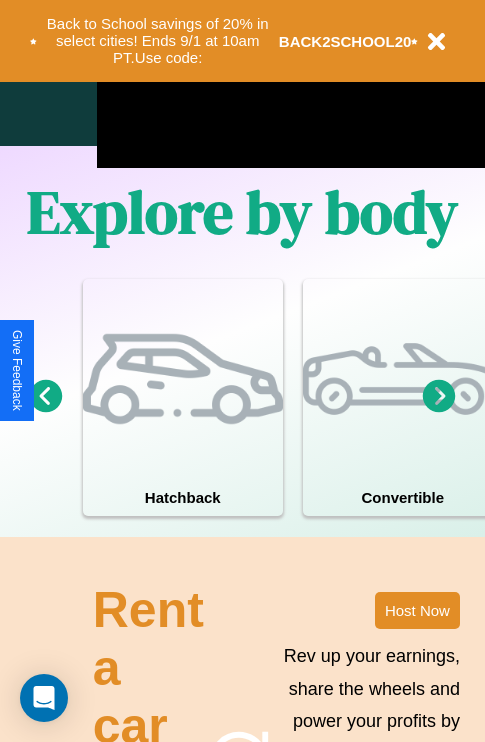 click 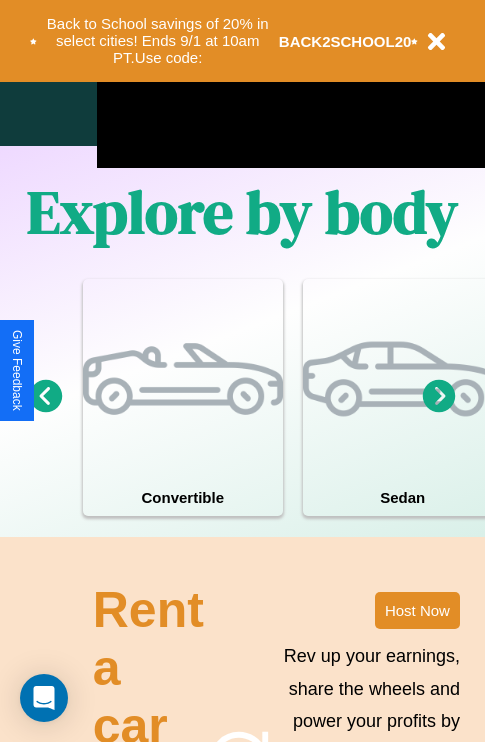 click 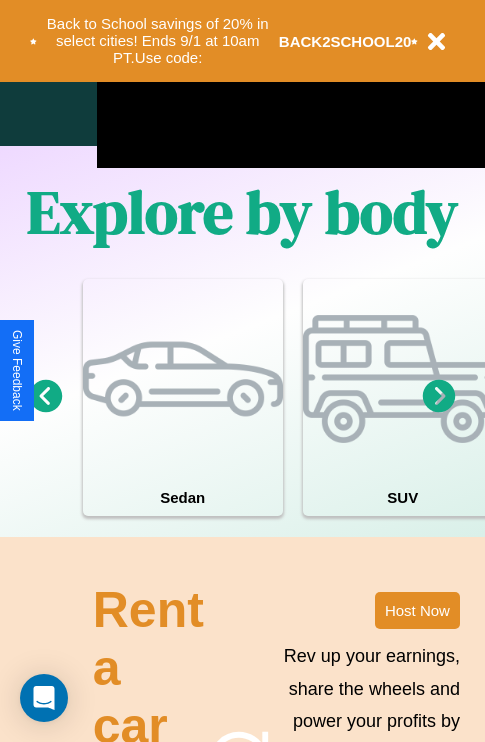 click 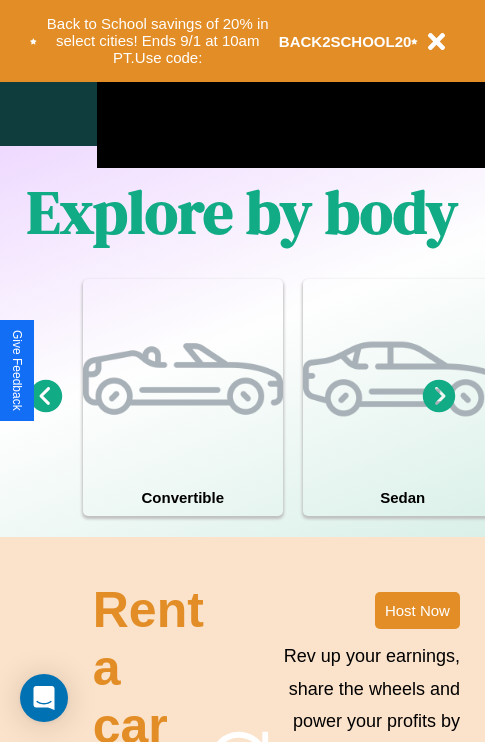 click 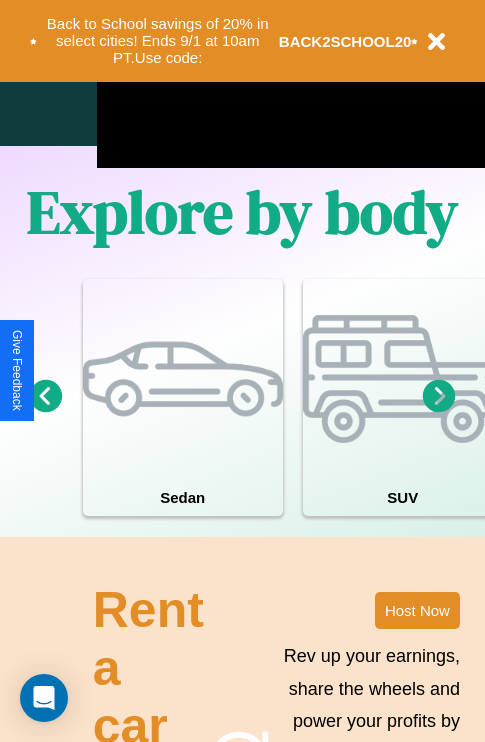click 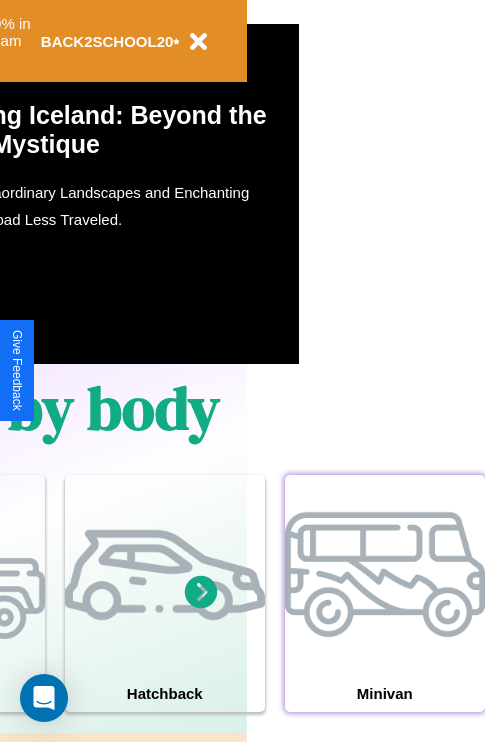 click at bounding box center [385, 575] 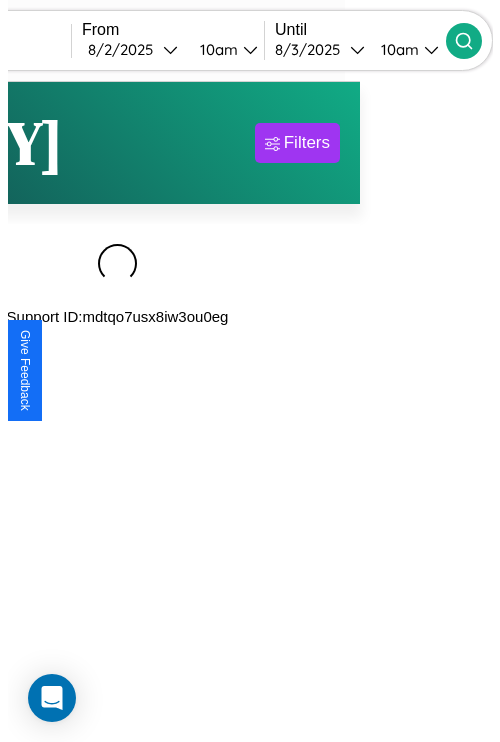 scroll, scrollTop: 0, scrollLeft: 0, axis: both 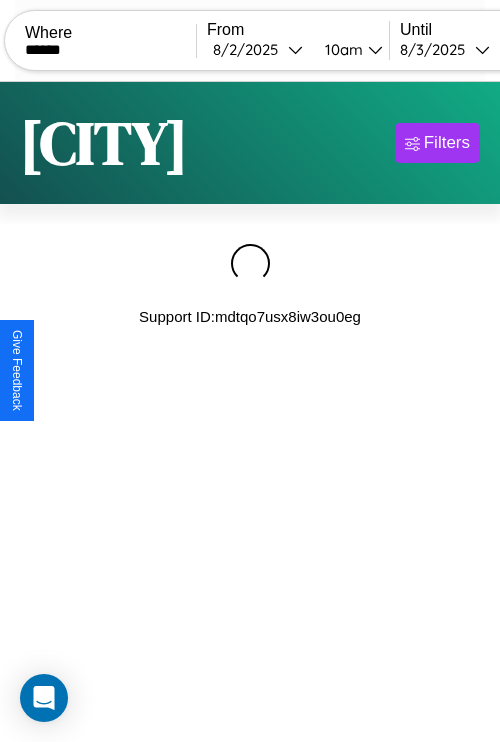 type on "******" 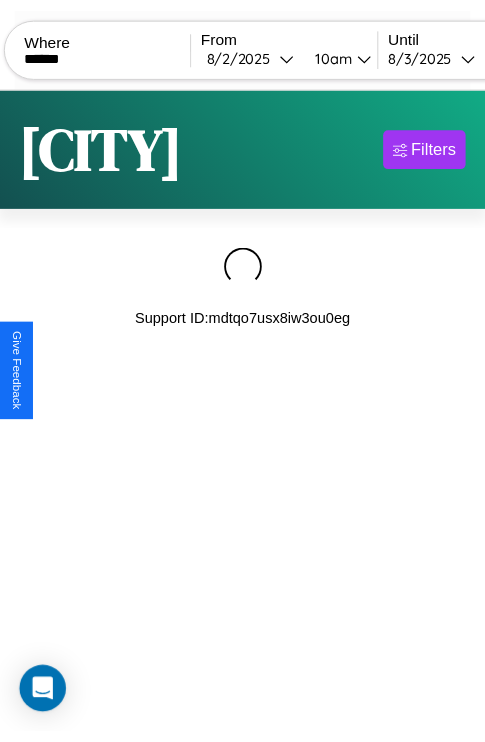 scroll, scrollTop: 0, scrollLeft: 158, axis: horizontal 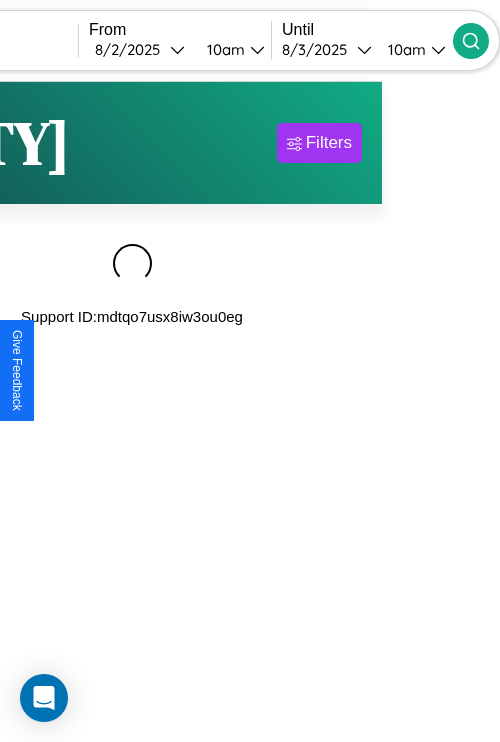 click 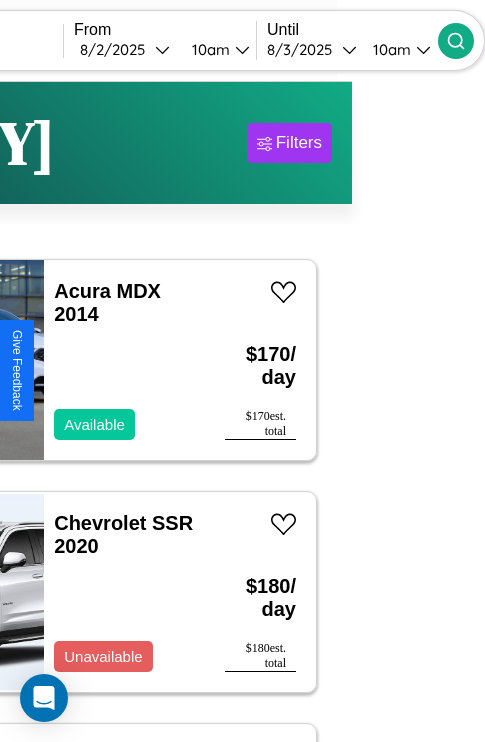 scroll, scrollTop: 54, scrollLeft: 88, axis: both 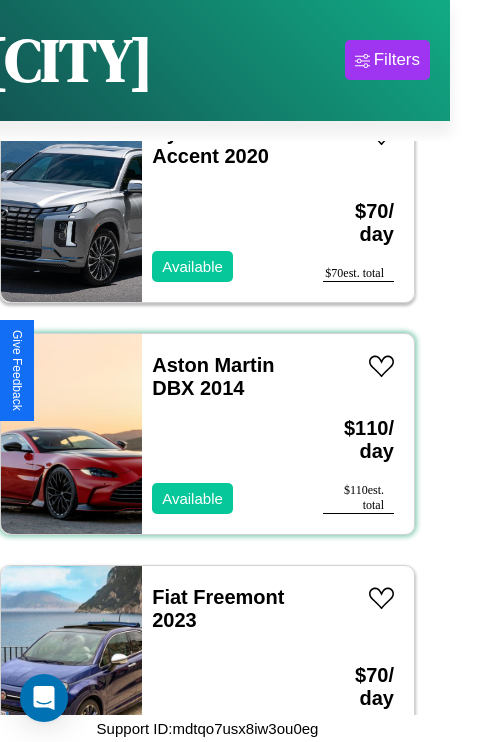 click on "[BRAND] [MODEL] [YEAR] Available" at bounding box center [222, 434] 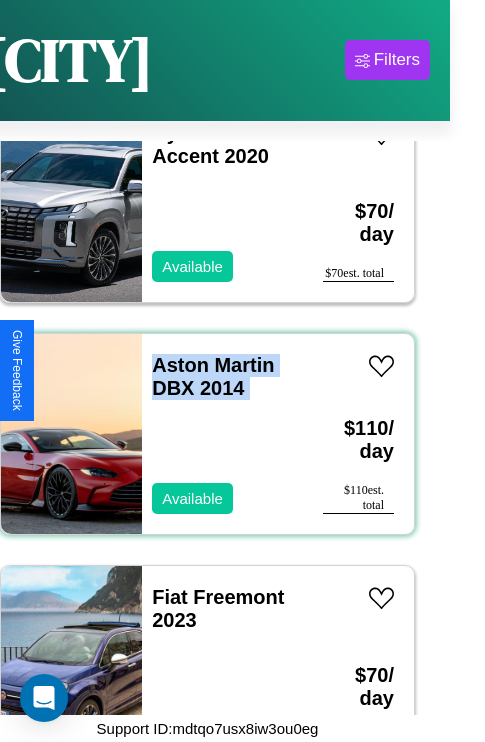 click on "[BRAND] [MODEL] [YEAR] Available" at bounding box center [222, 434] 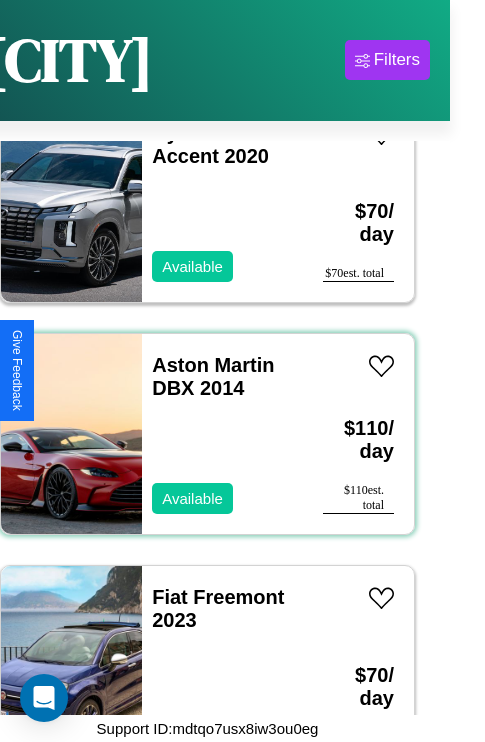 click on "[BRAND] [MODEL] [YEAR] Available" at bounding box center (222, 434) 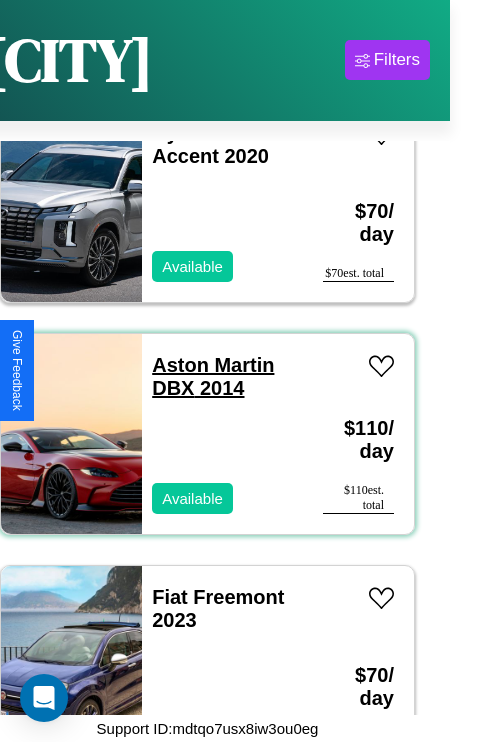 click on "[BRAND] [MODEL] [YEAR]" at bounding box center [213, 376] 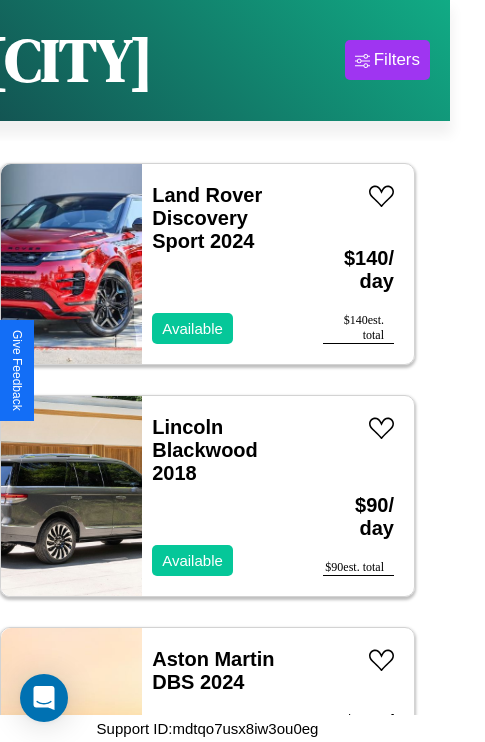 scroll, scrollTop: 17939, scrollLeft: 0, axis: vertical 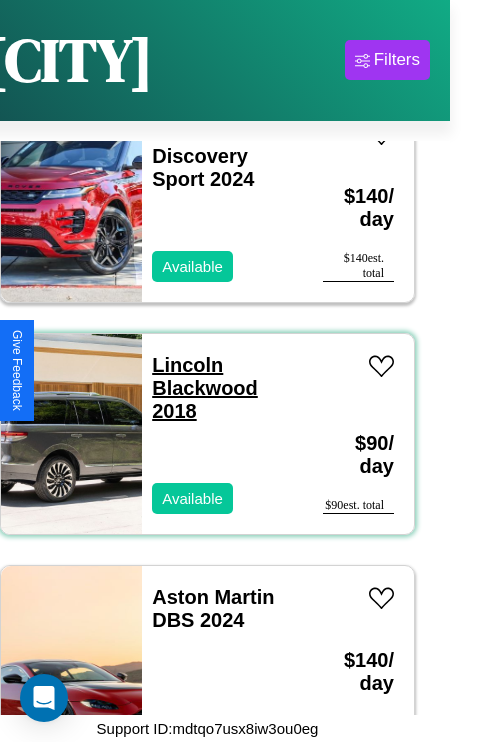 click on "[BRAND] [MODEL] [YEAR]" at bounding box center (205, 388) 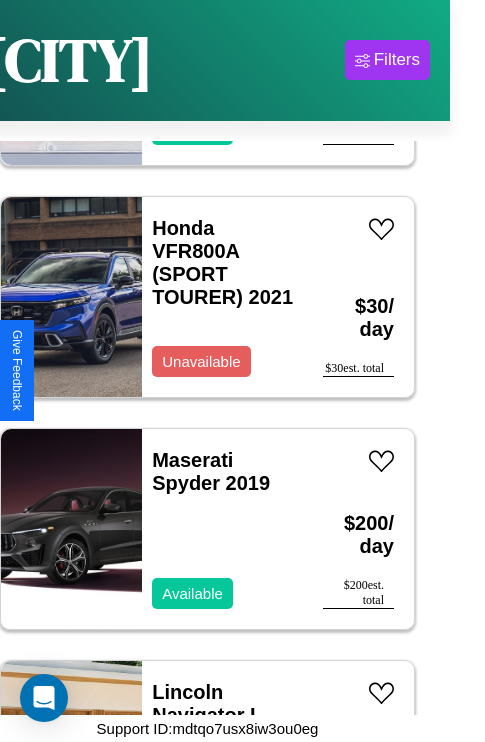 scroll, scrollTop: 16547, scrollLeft: 0, axis: vertical 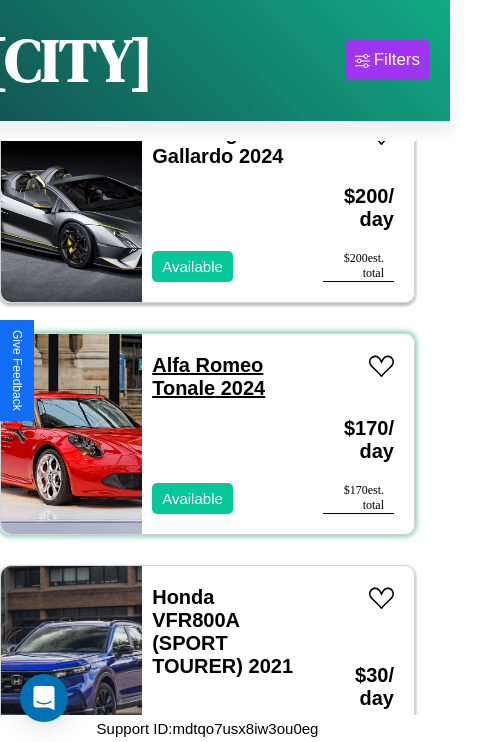 click on "[BRAND] [MODEL] [YEAR]" at bounding box center (208, 376) 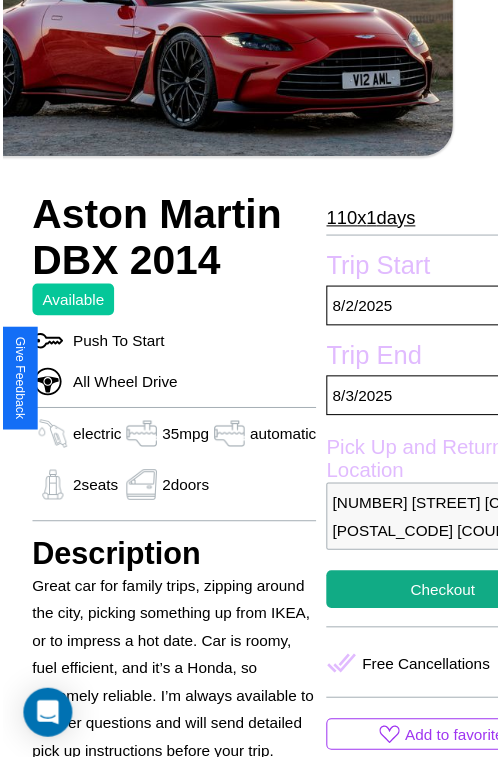 scroll, scrollTop: 641, scrollLeft: 96, axis: both 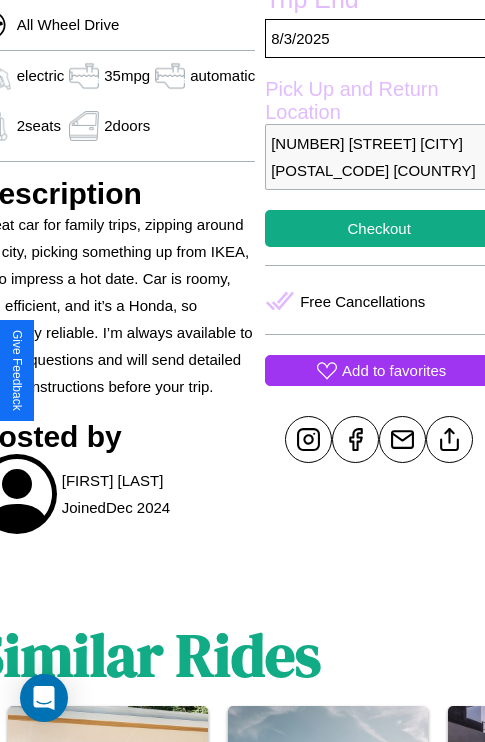 click on "Add to favorites" at bounding box center (394, 370) 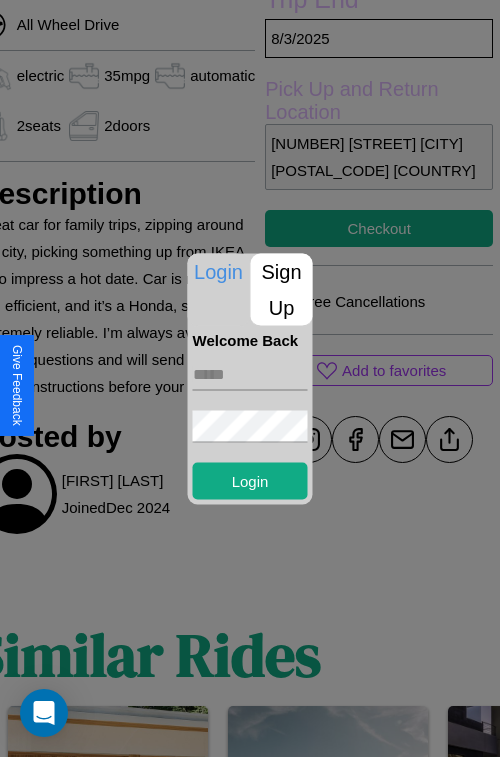 click on "Sign Up" at bounding box center [282, 289] 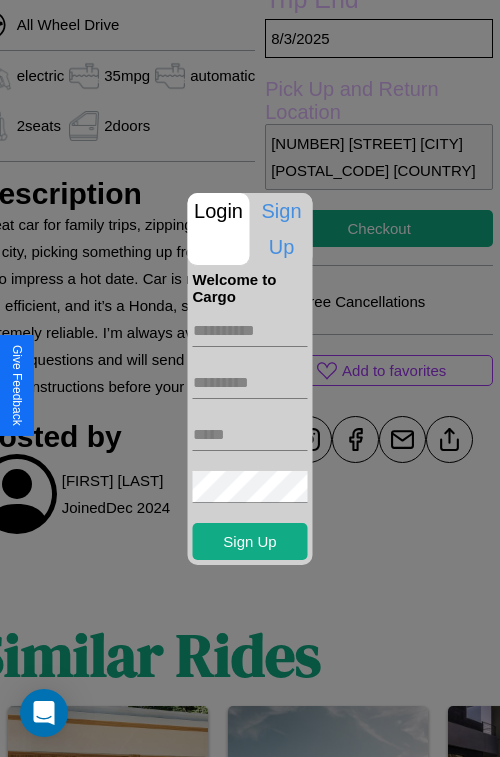 click at bounding box center [250, 331] 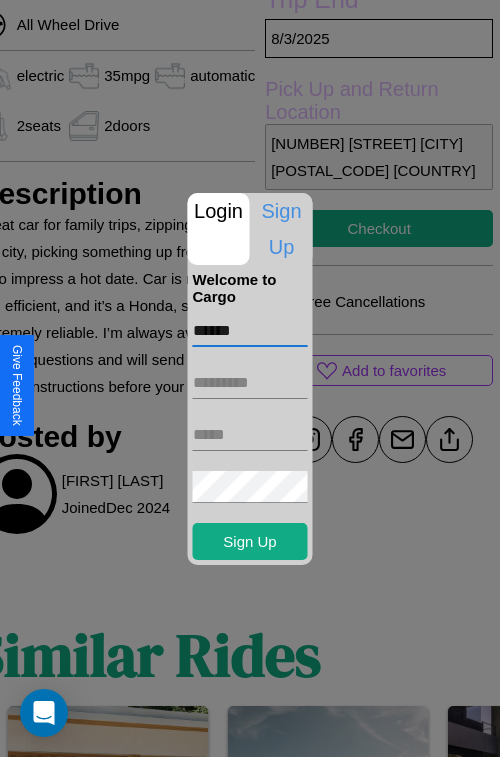 type on "******" 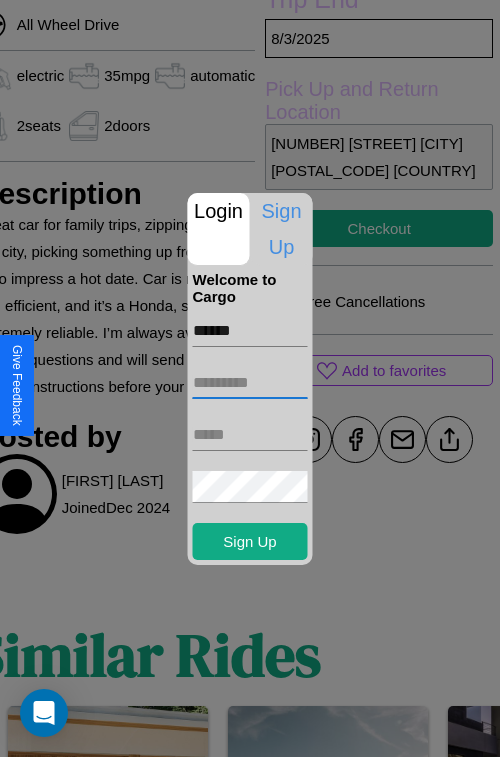 click at bounding box center (250, 383) 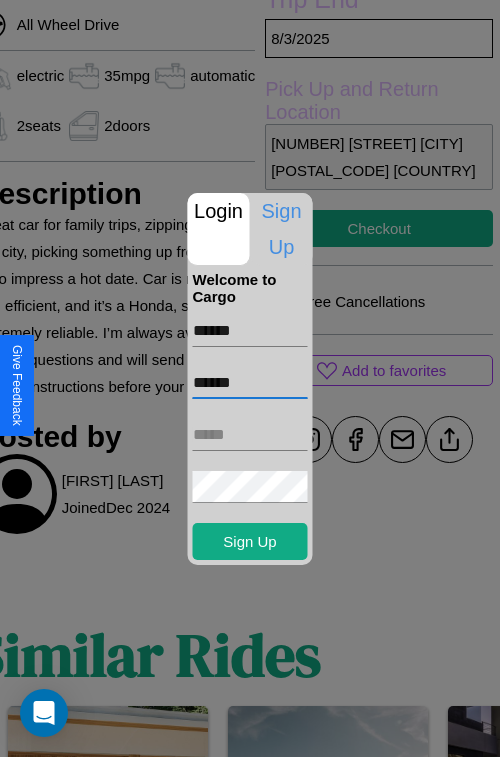 type on "******" 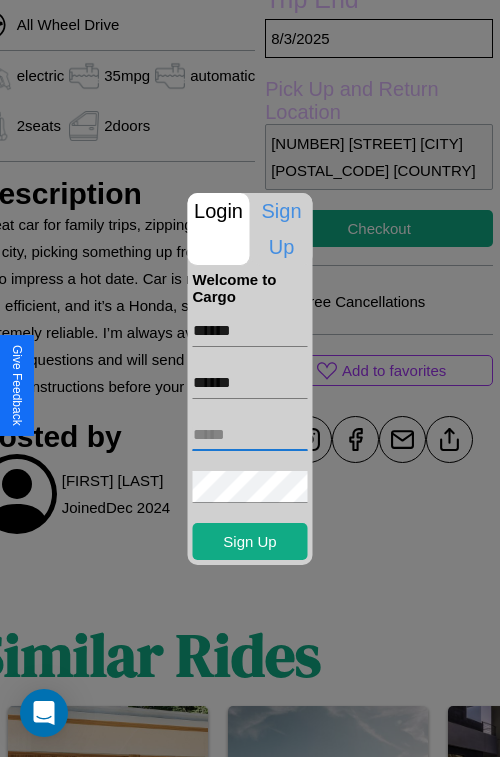 click at bounding box center [250, 435] 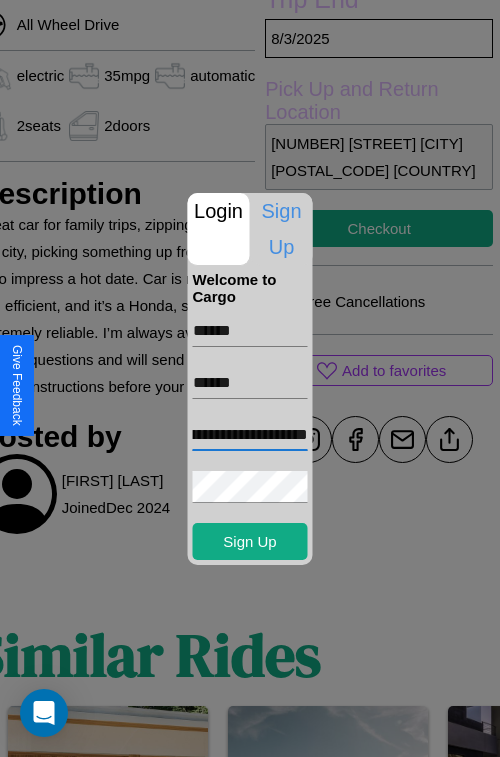 scroll, scrollTop: 0, scrollLeft: 76, axis: horizontal 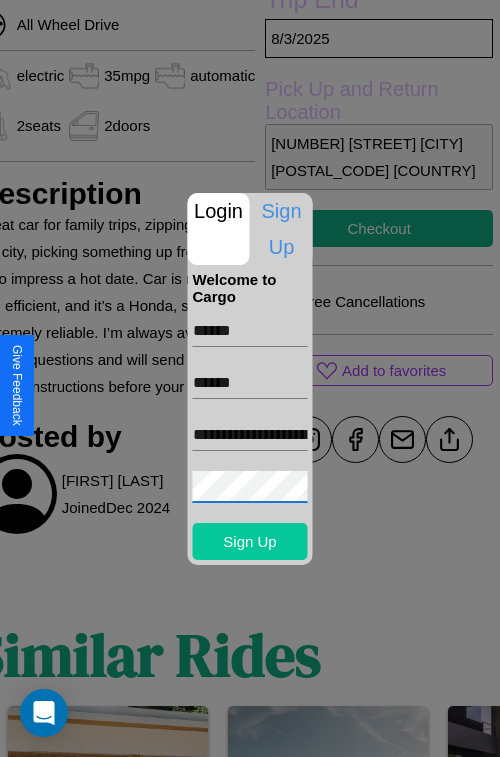 click on "Sign Up" at bounding box center (250, 541) 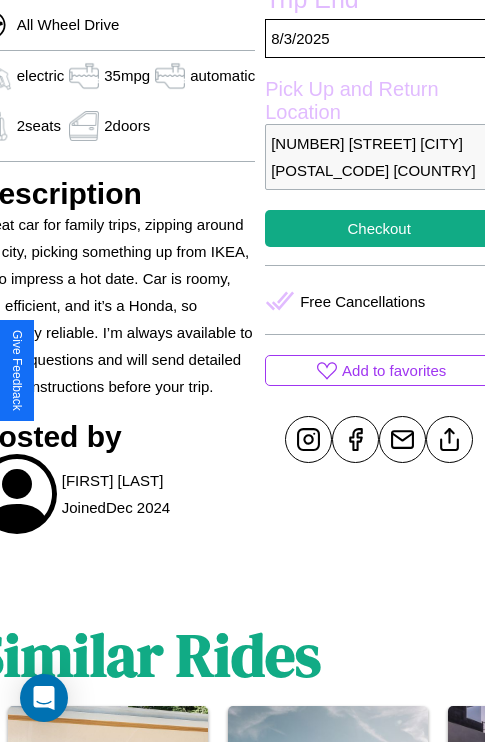 scroll, scrollTop: 641, scrollLeft: 96, axis: both 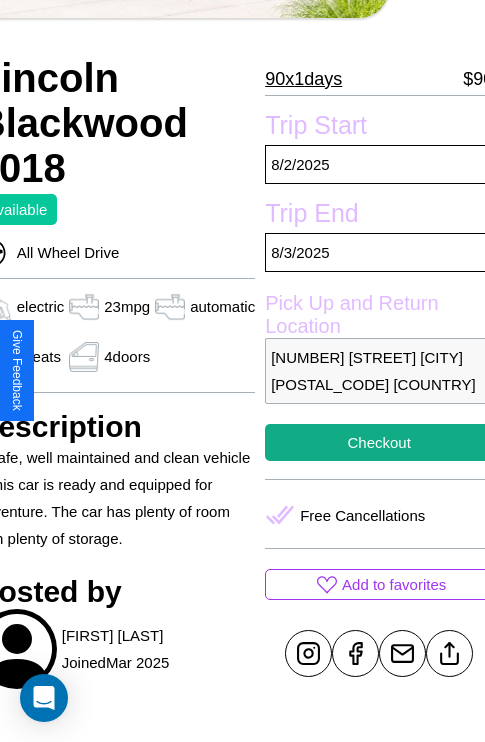 click on "6163 School Street  Vienna  74256 Austria" at bounding box center [379, 371] 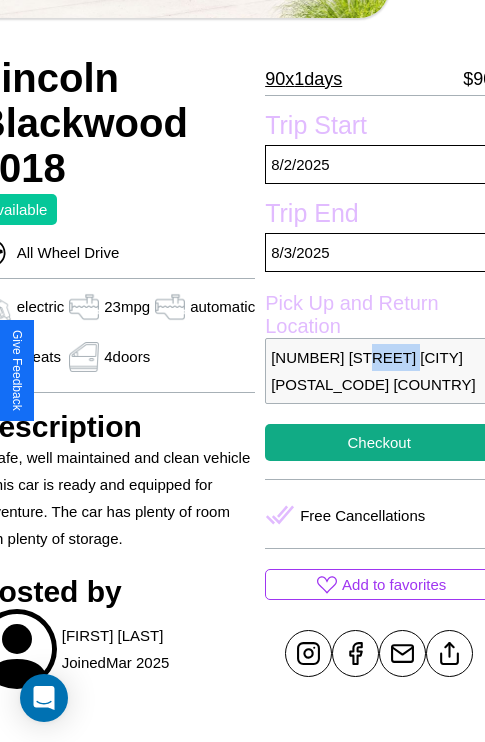 click on "6163 School Street  Vienna  74256 Austria" at bounding box center (379, 371) 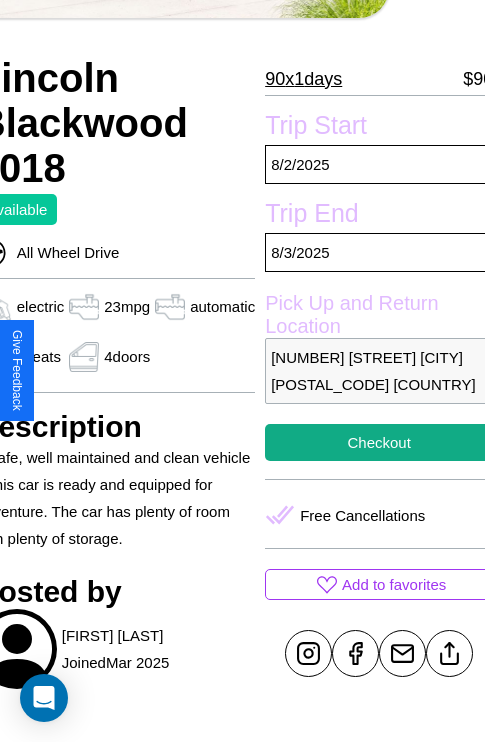 click on "6163 School Street  Vienna  74256 Austria" at bounding box center [379, 371] 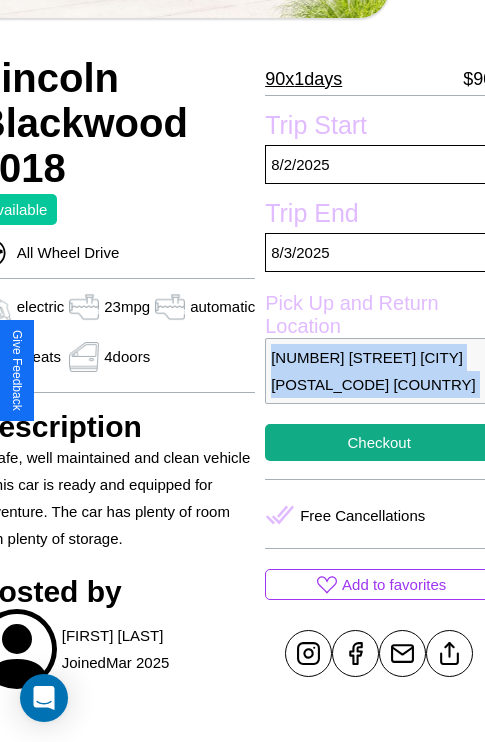 click on "6163 School Street  Vienna  74256 Austria" at bounding box center [379, 371] 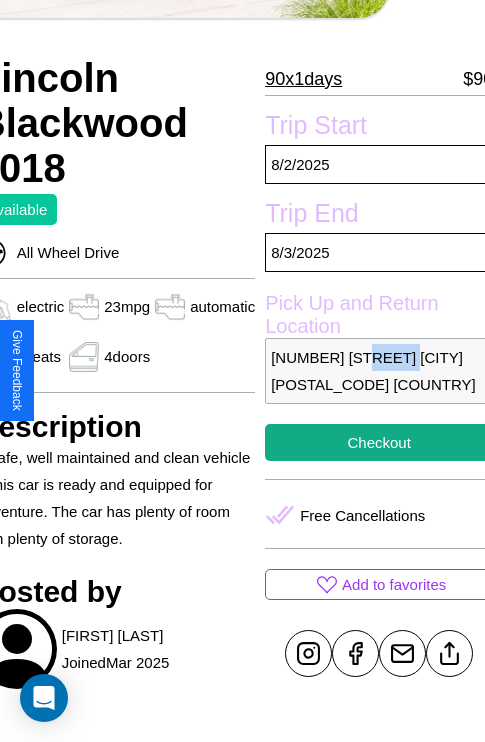 click on "6163 School Street  Vienna  74256 Austria" at bounding box center (379, 371) 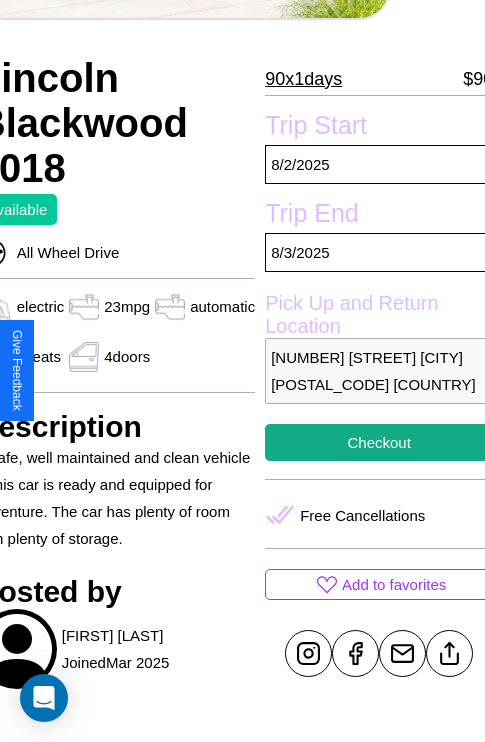 scroll, scrollTop: 432, scrollLeft: 96, axis: both 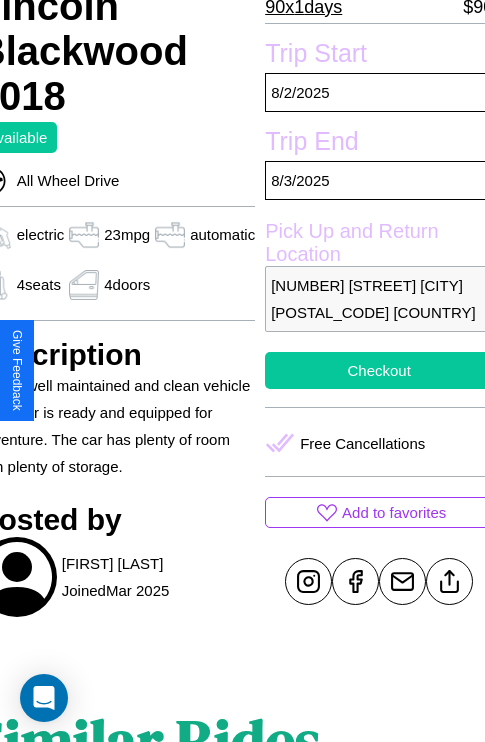 click on "Checkout" at bounding box center [379, 370] 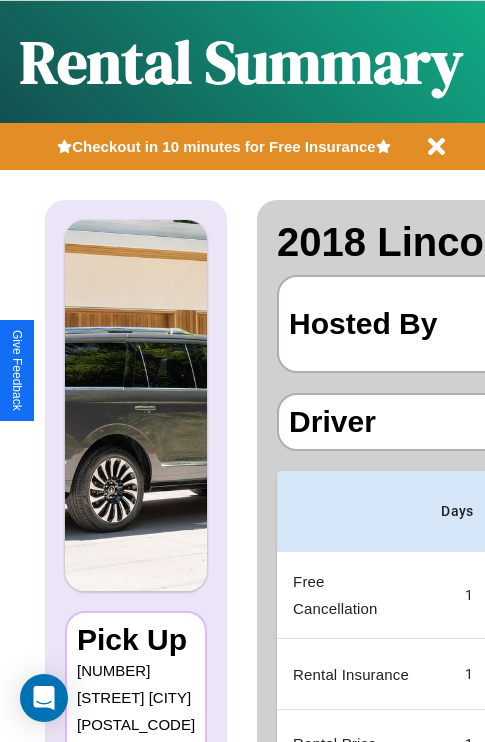 scroll, scrollTop: 0, scrollLeft: 378, axis: horizontal 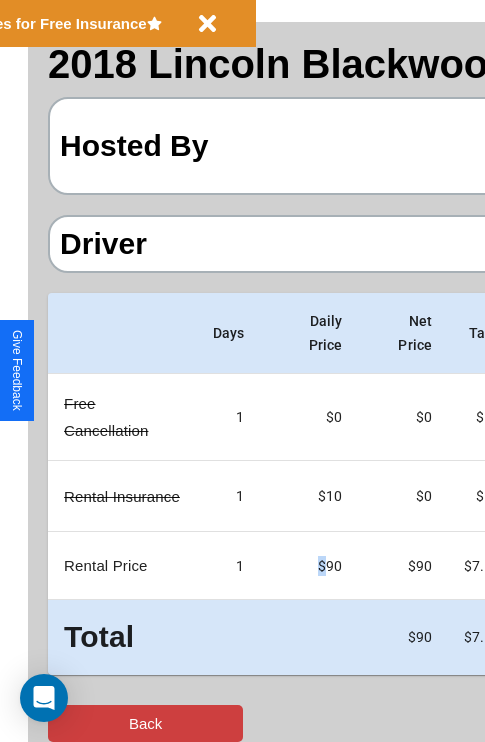 click on "Back" at bounding box center (145, 723) 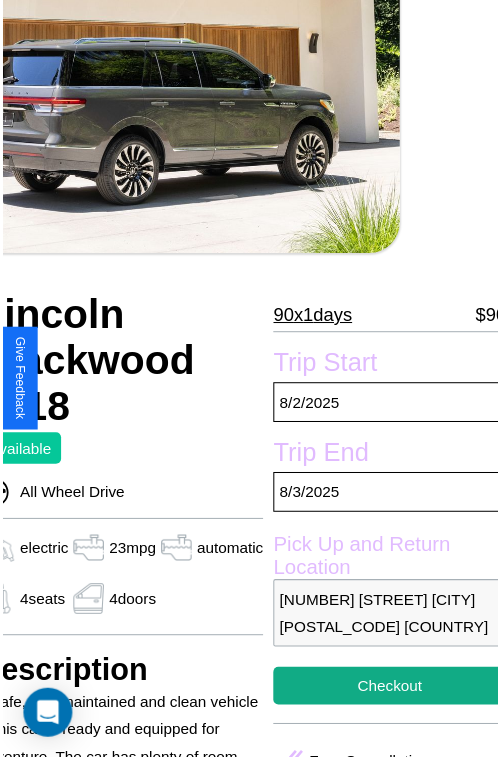 scroll, scrollTop: 154, scrollLeft: 96, axis: both 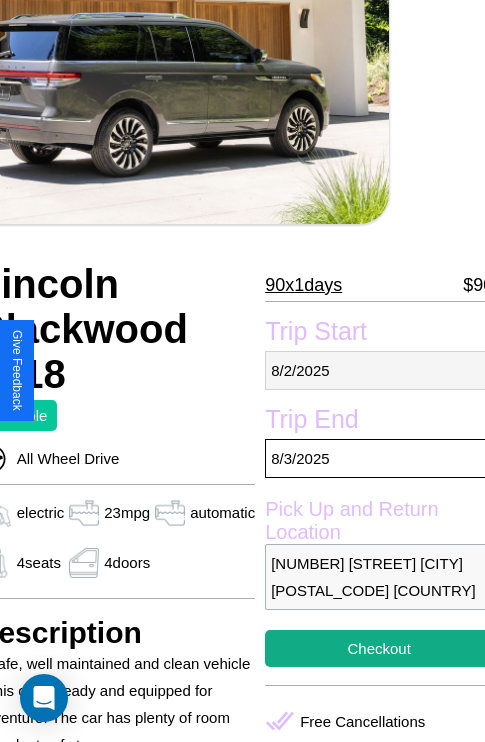 click on "8 / 2 / 2025" at bounding box center [379, 370] 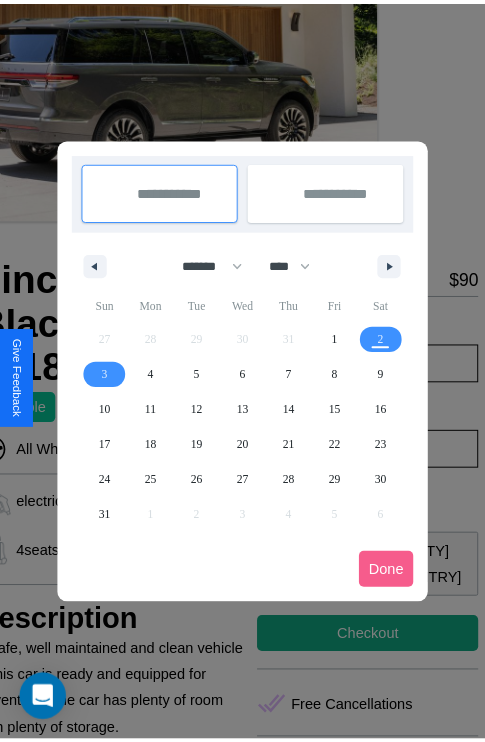 scroll, scrollTop: 0, scrollLeft: 96, axis: horizontal 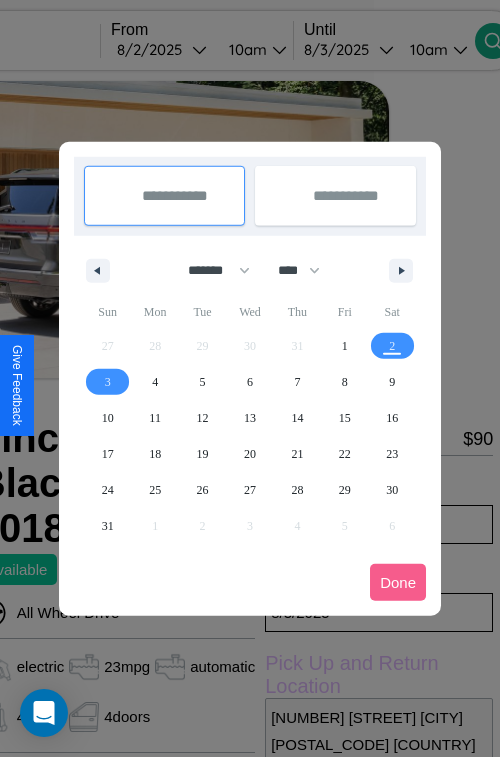 click at bounding box center (250, 378) 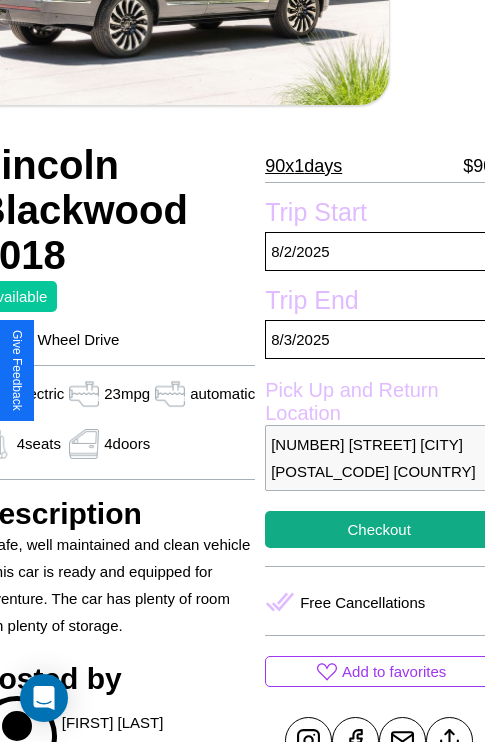 scroll, scrollTop: 432, scrollLeft: 96, axis: both 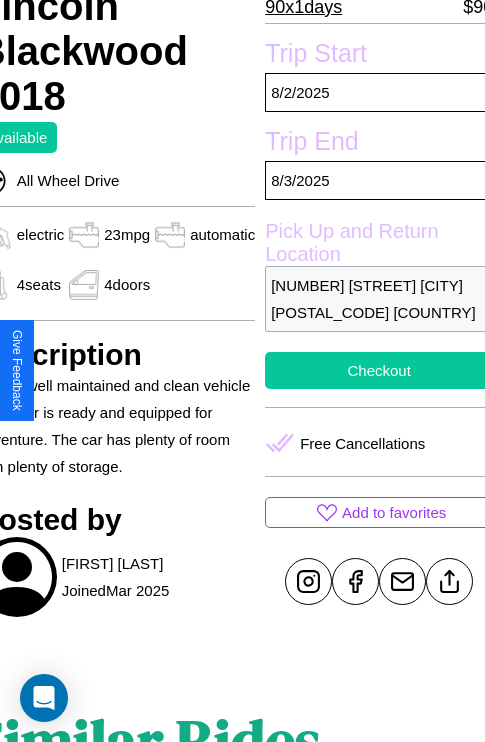 click on "Checkout" at bounding box center (379, 370) 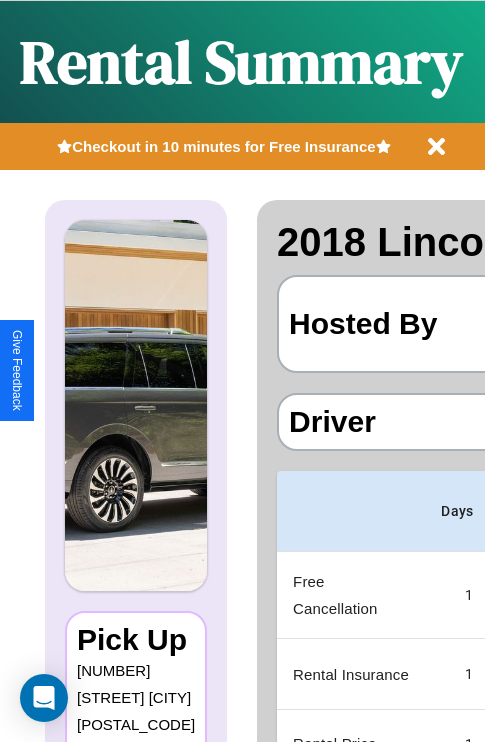 scroll, scrollTop: 0, scrollLeft: 378, axis: horizontal 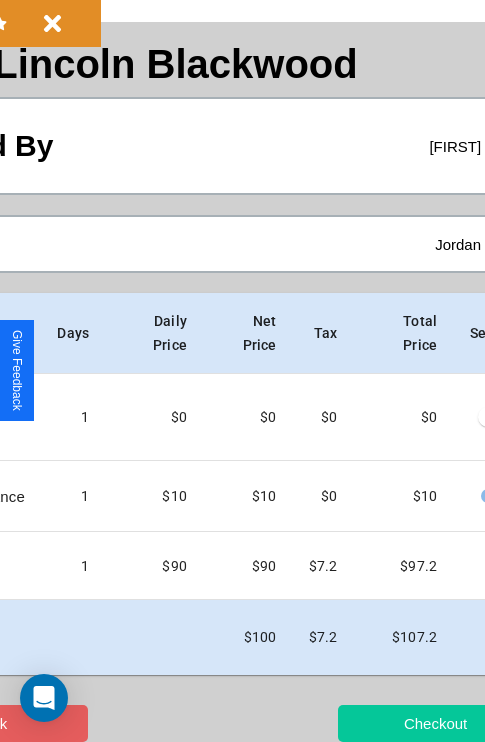click on "Checkout" at bounding box center [435, 723] 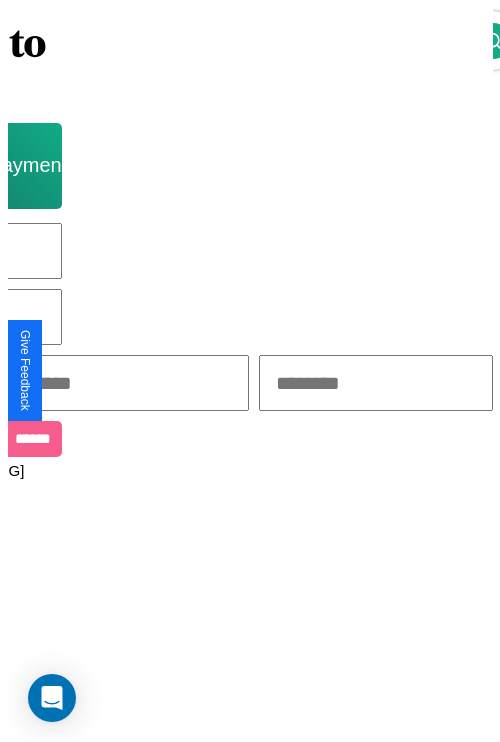 scroll, scrollTop: 0, scrollLeft: 0, axis: both 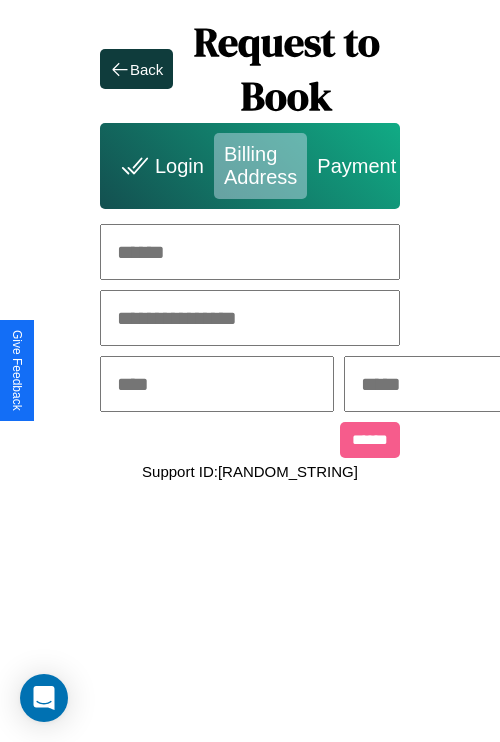 click at bounding box center [250, 252] 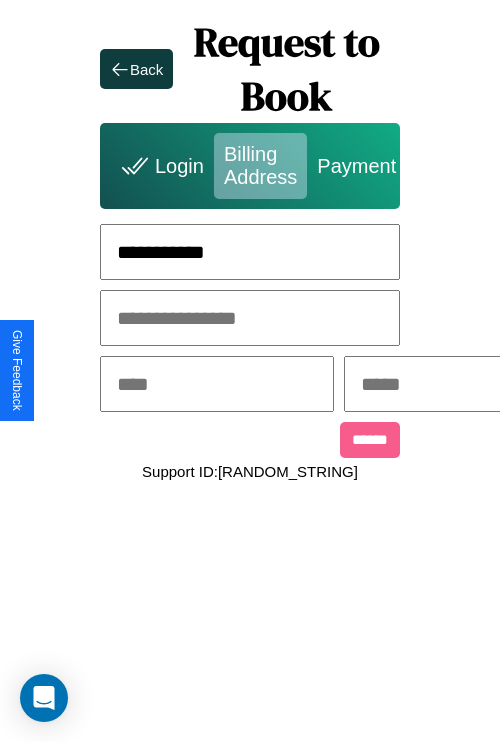 type on "**********" 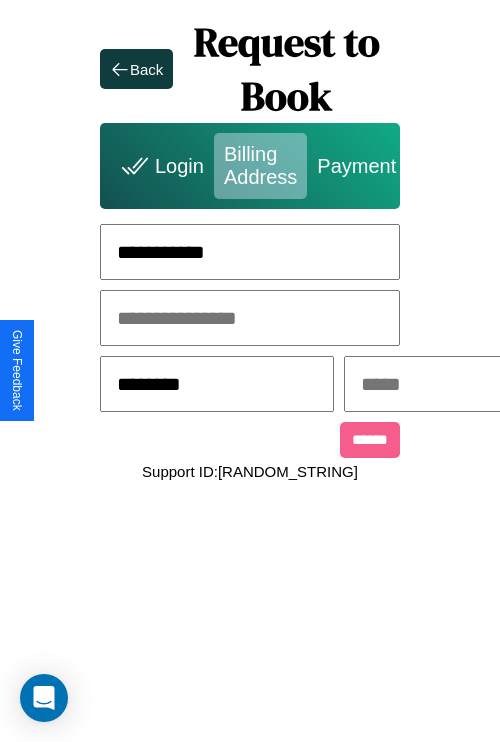 type on "********" 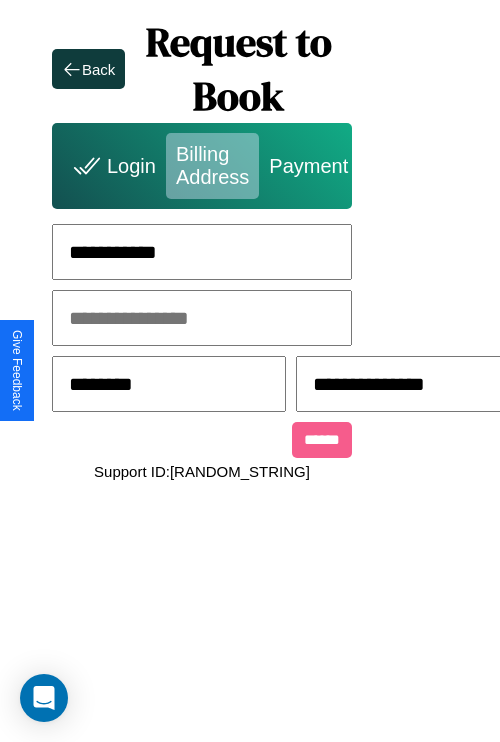 scroll, scrollTop: 0, scrollLeft: 517, axis: horizontal 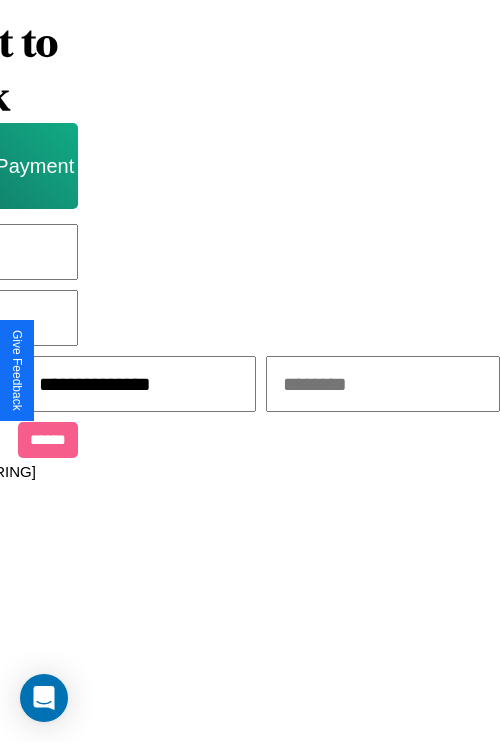 type on "**********" 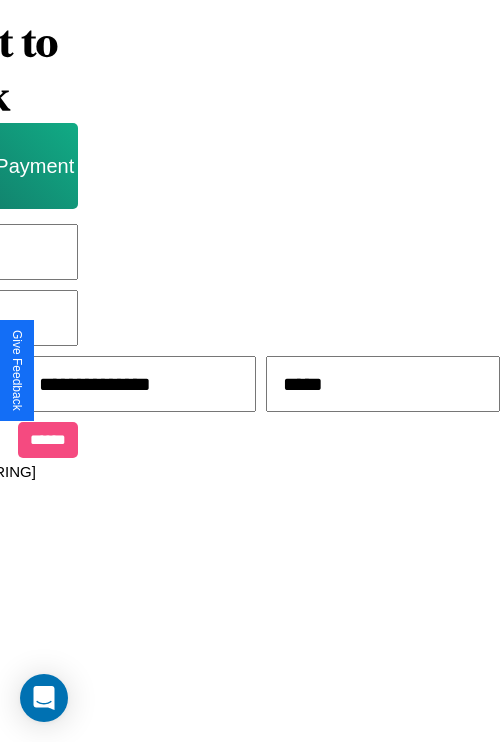 type on "*****" 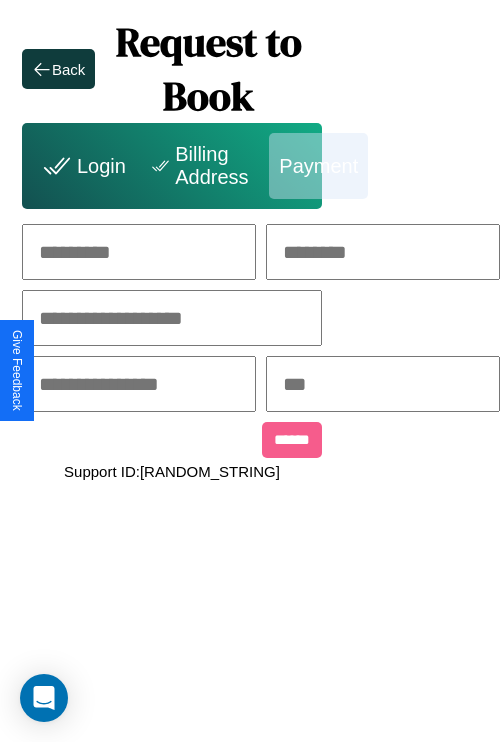 scroll, scrollTop: 0, scrollLeft: 208, axis: horizontal 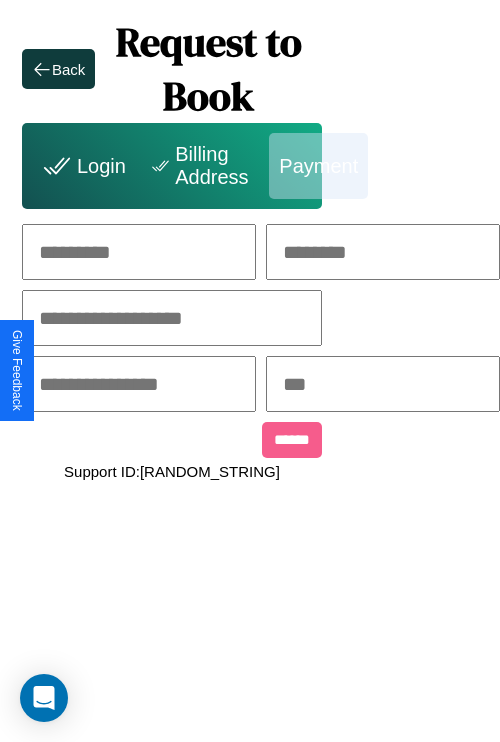 click at bounding box center (139, 252) 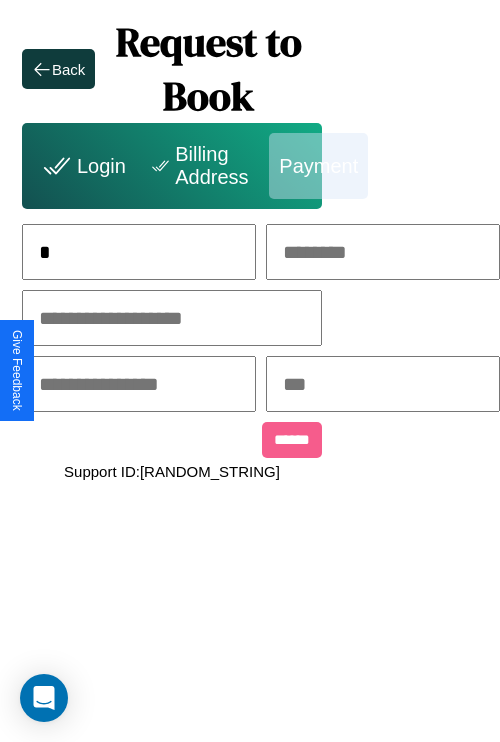 scroll, scrollTop: 0, scrollLeft: 127, axis: horizontal 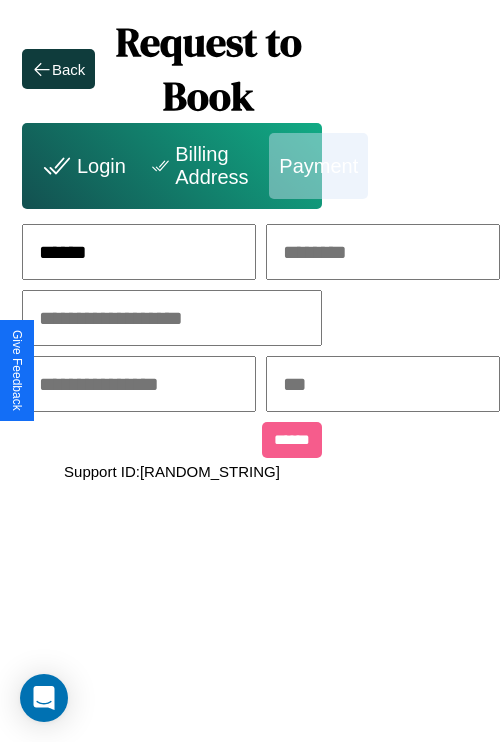 type on "******" 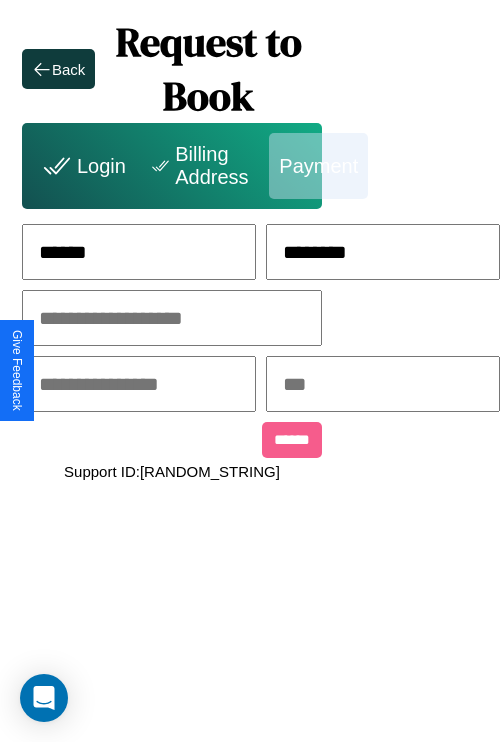 type on "********" 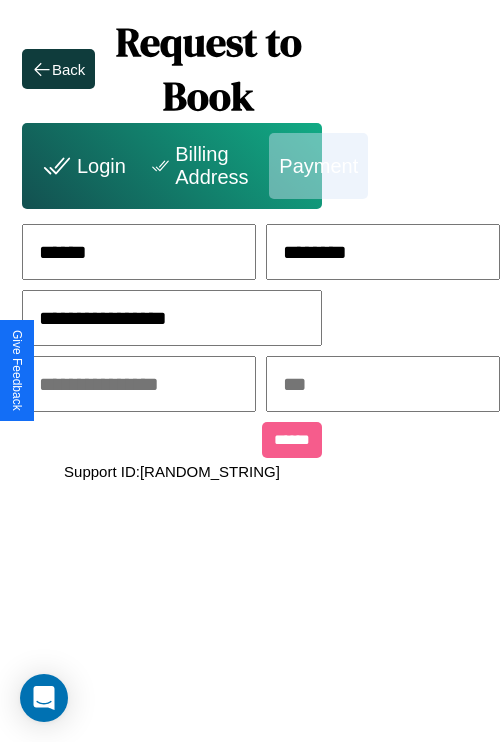 type on "**********" 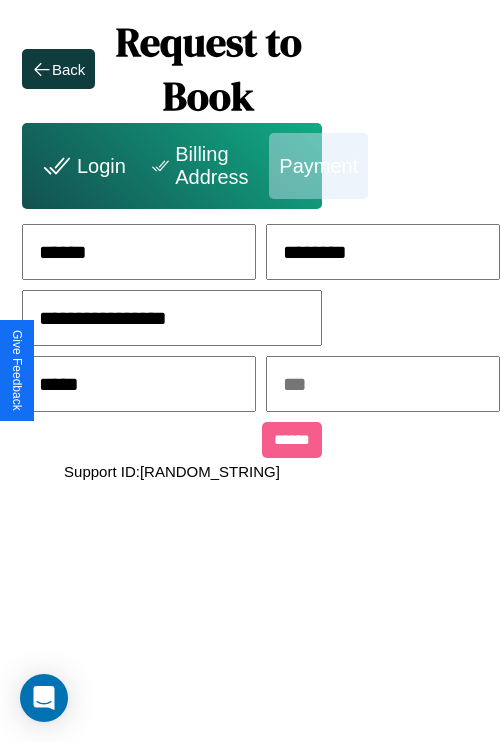 type on "*****" 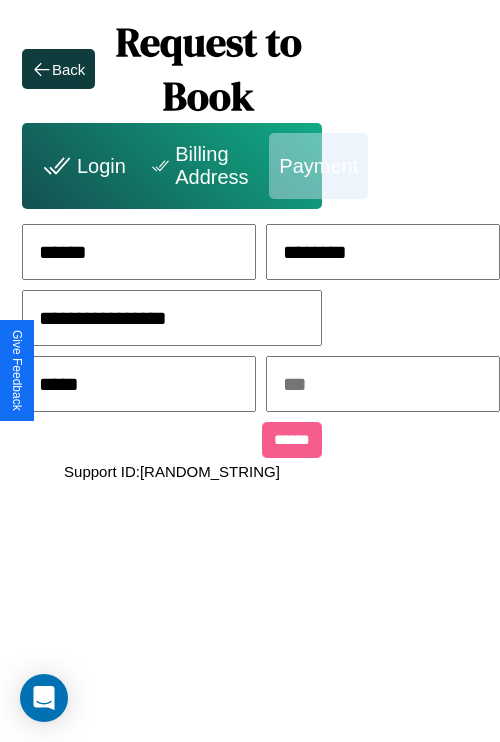 click at bounding box center (383, 384) 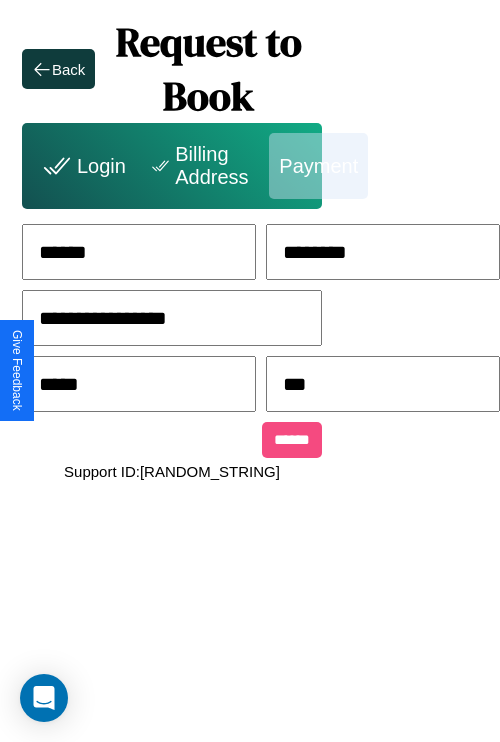 type on "***" 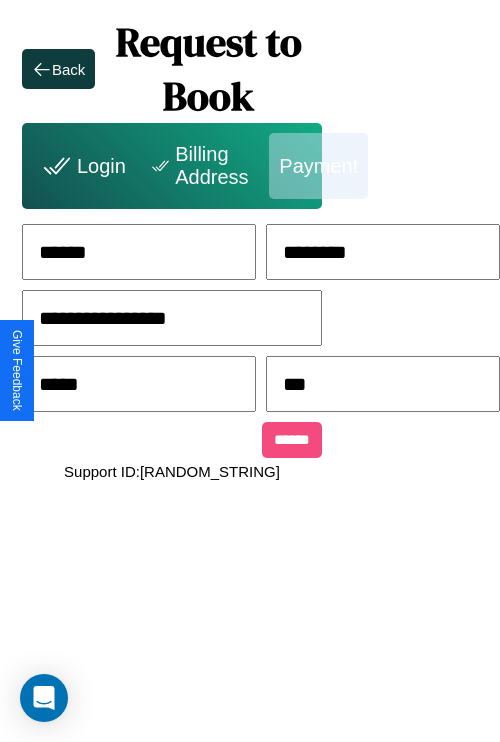 click on "******" at bounding box center (292, 440) 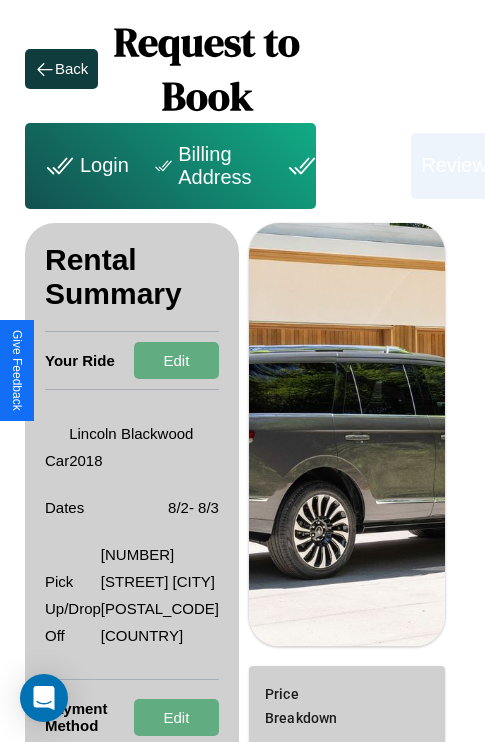 scroll, scrollTop: 328, scrollLeft: 72, axis: both 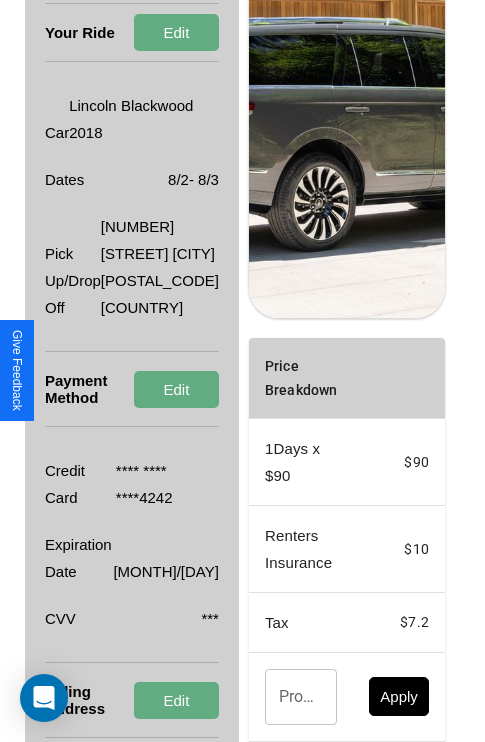 click on "Promo Code" at bounding box center (290, 697) 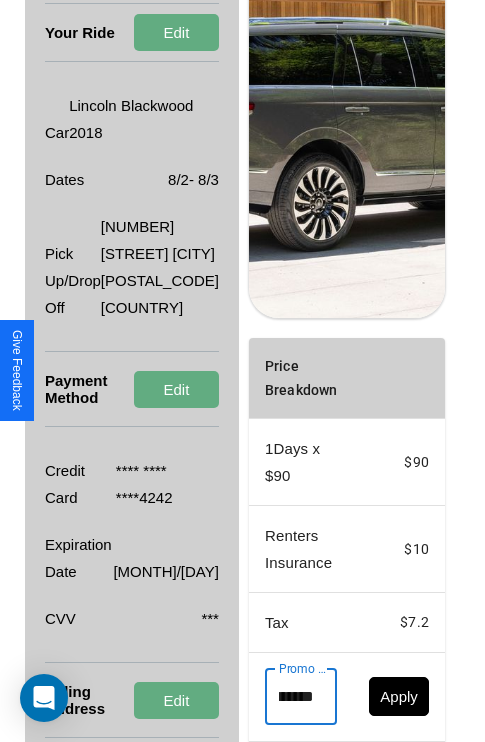 scroll, scrollTop: 0, scrollLeft: 71, axis: horizontal 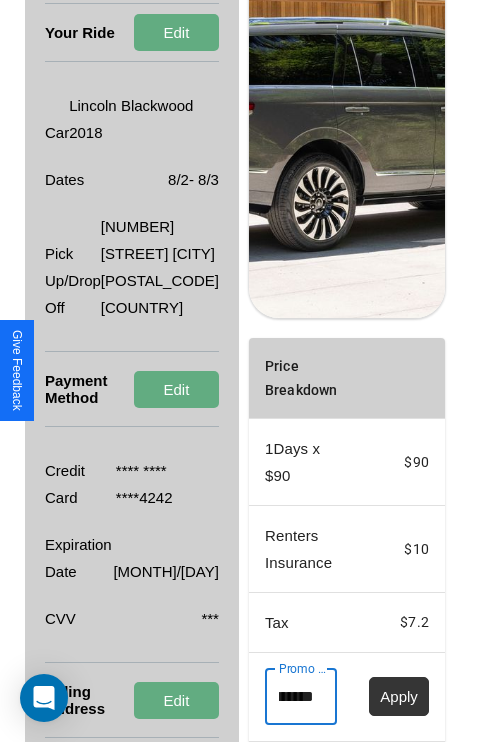 type on "**********" 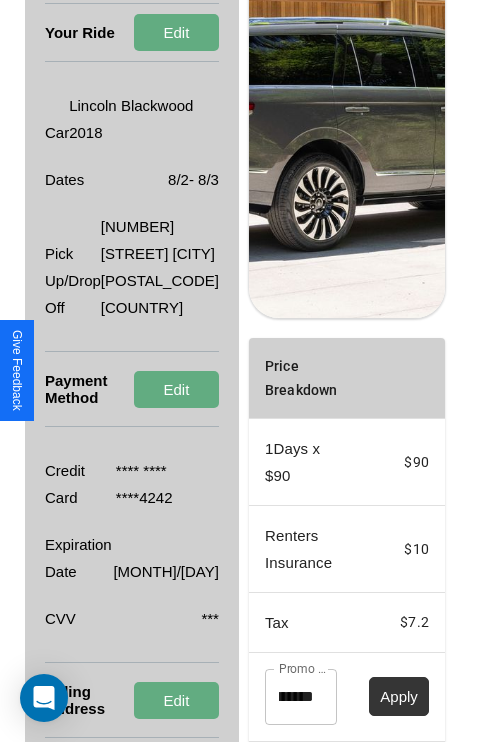 scroll, scrollTop: 0, scrollLeft: 0, axis: both 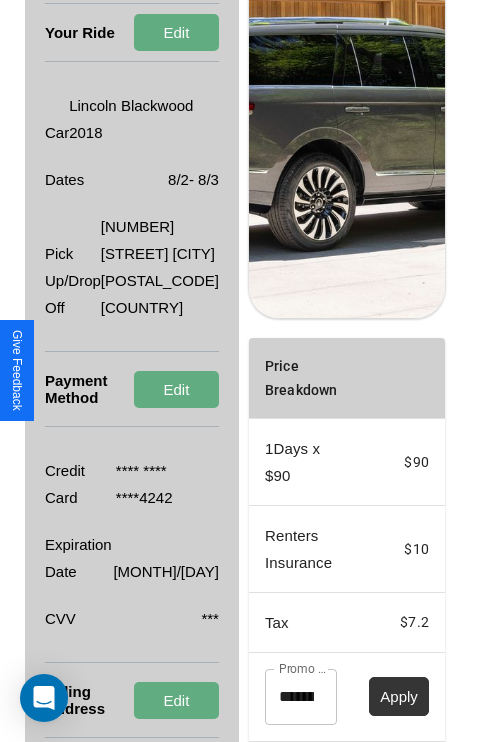 click on "Apply" at bounding box center [399, 696] 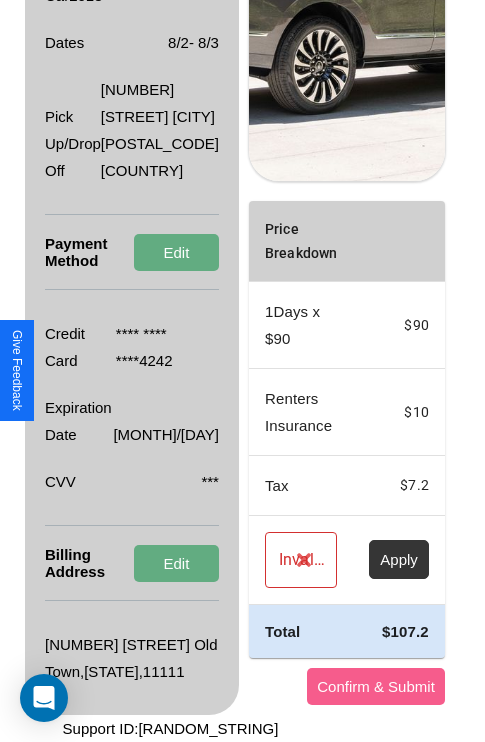 scroll, scrollTop: 482, scrollLeft: 72, axis: both 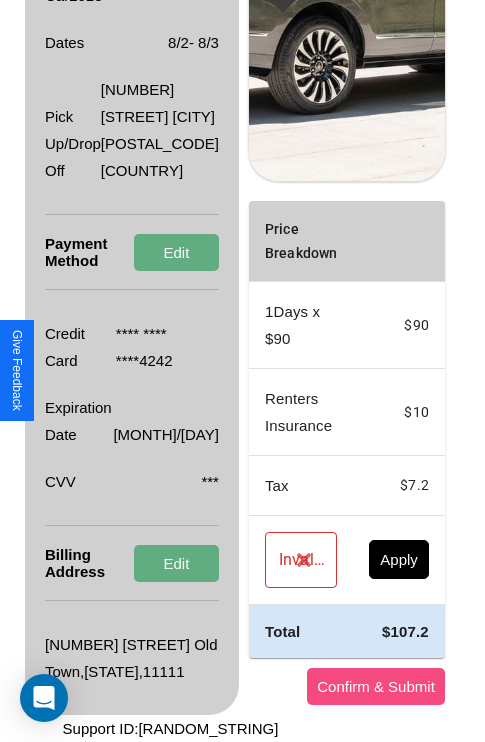 click on "Confirm & Submit" at bounding box center [376, 686] 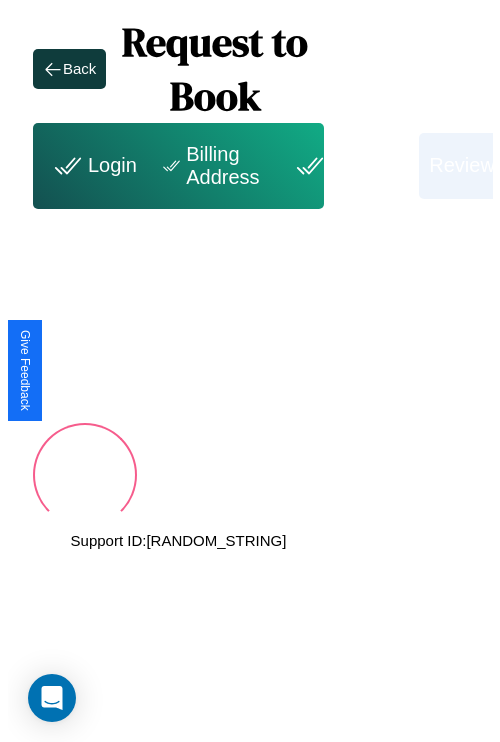 scroll, scrollTop: 0, scrollLeft: 72, axis: horizontal 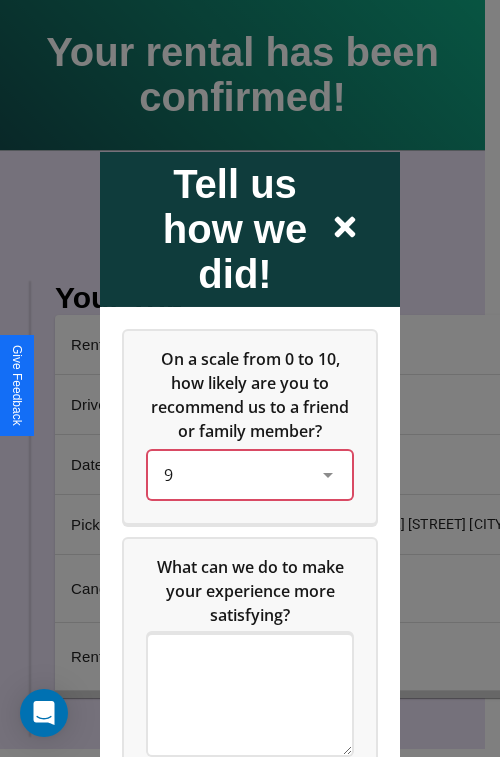 click on "9" at bounding box center [234, 474] 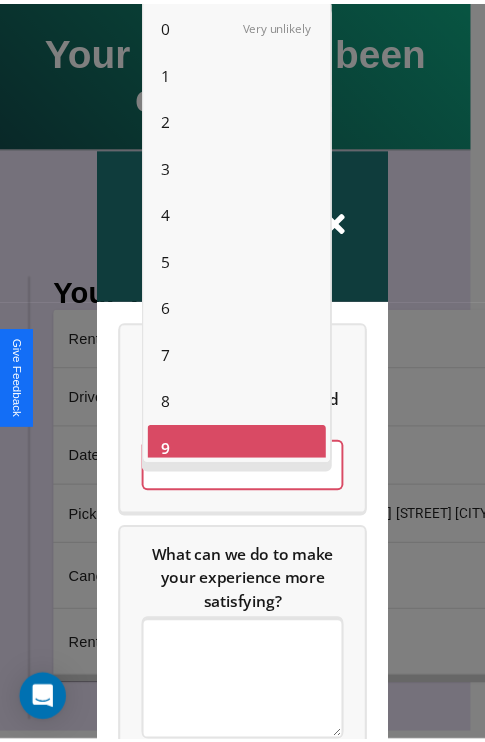 scroll, scrollTop: 14, scrollLeft: 0, axis: vertical 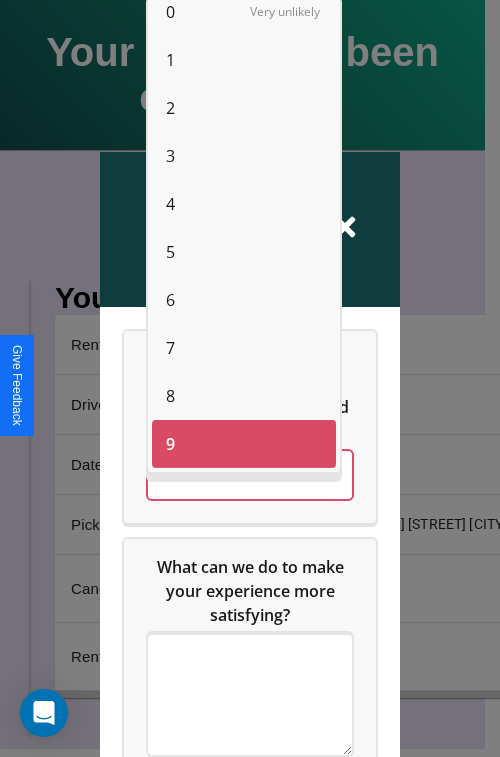 click on "3" at bounding box center (170, 156) 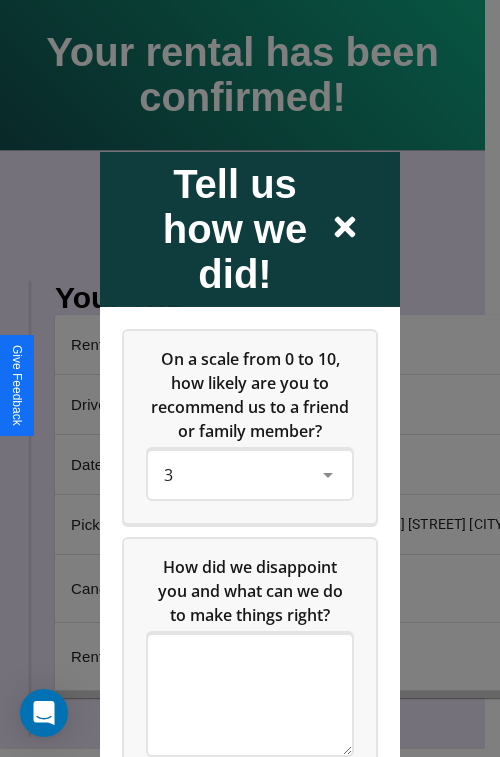 click 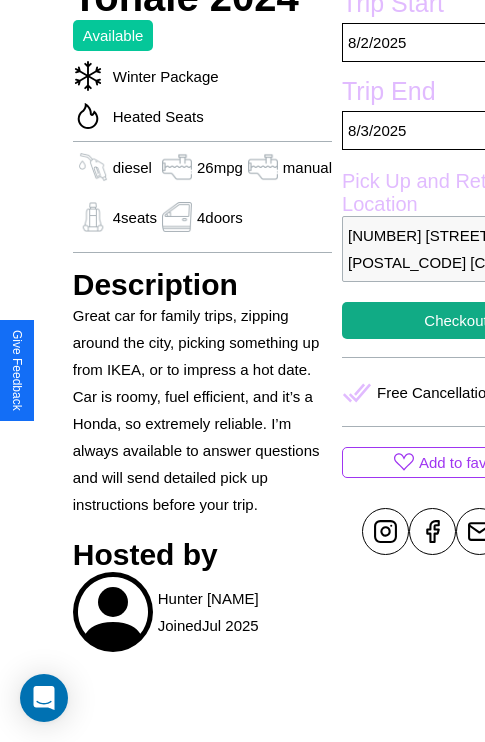 scroll, scrollTop: 548, scrollLeft: 0, axis: vertical 